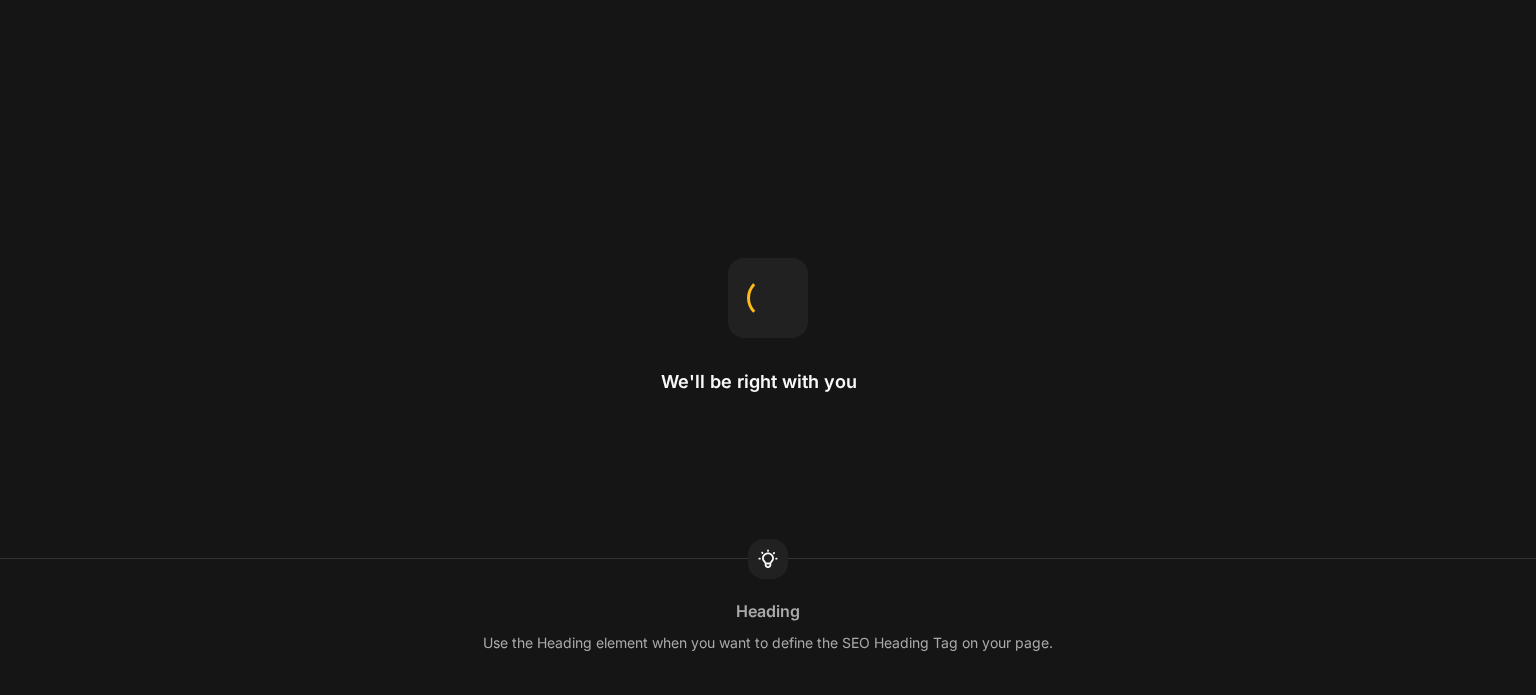 scroll, scrollTop: 0, scrollLeft: 0, axis: both 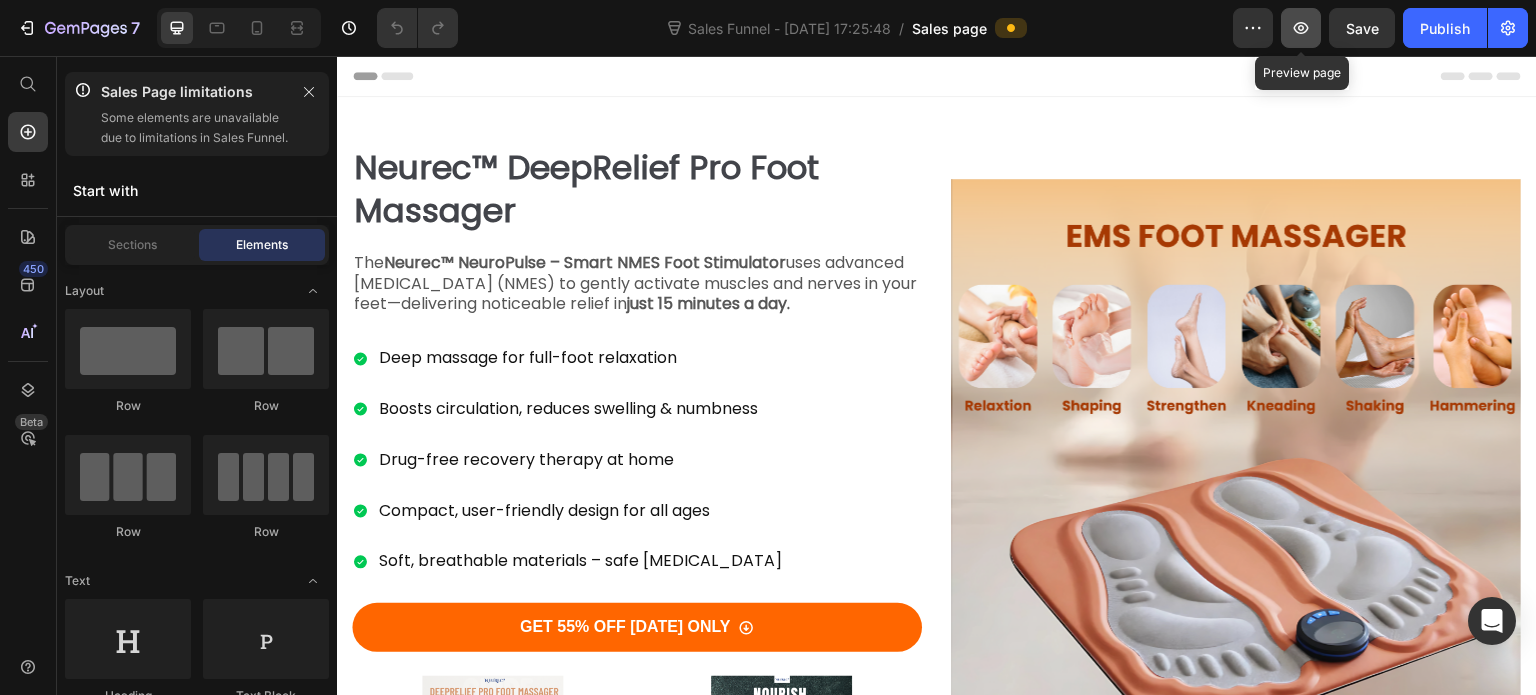 click 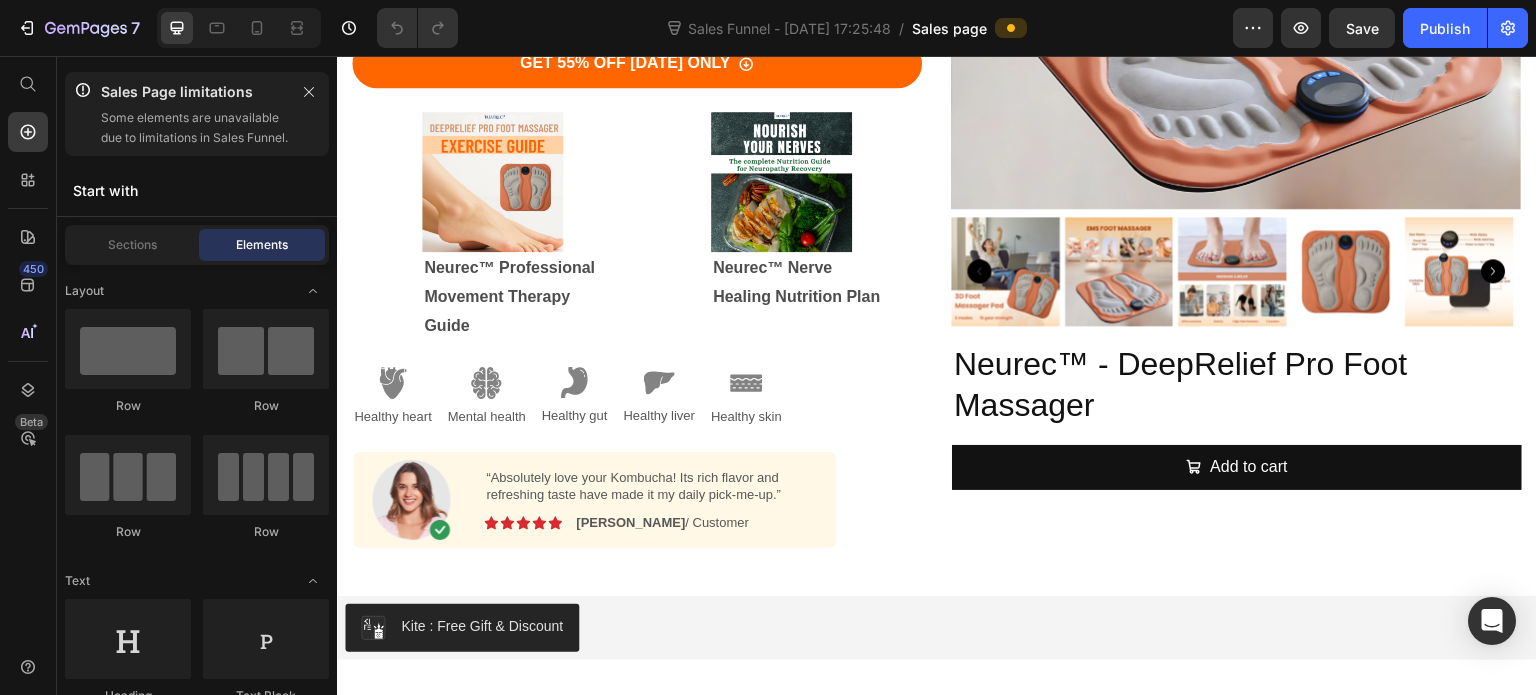 scroll, scrollTop: 568, scrollLeft: 0, axis: vertical 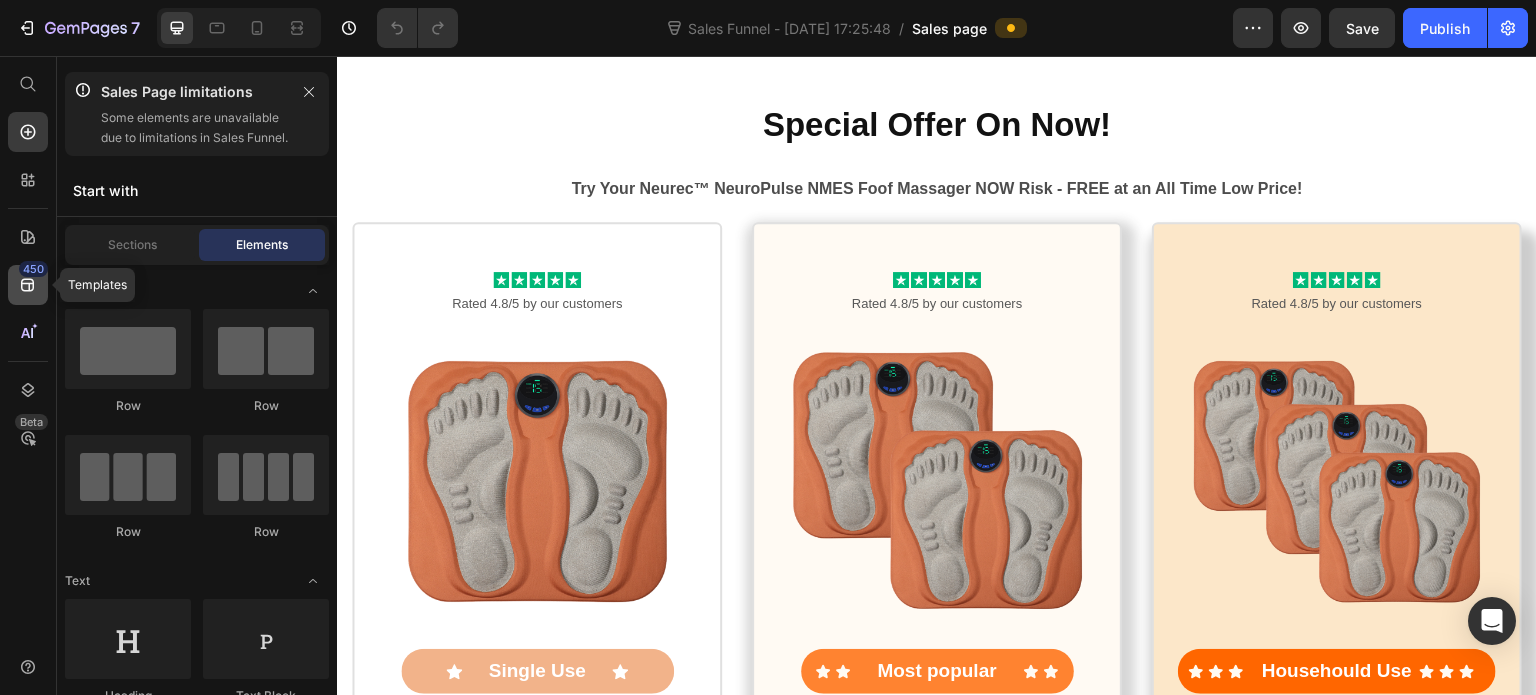 click 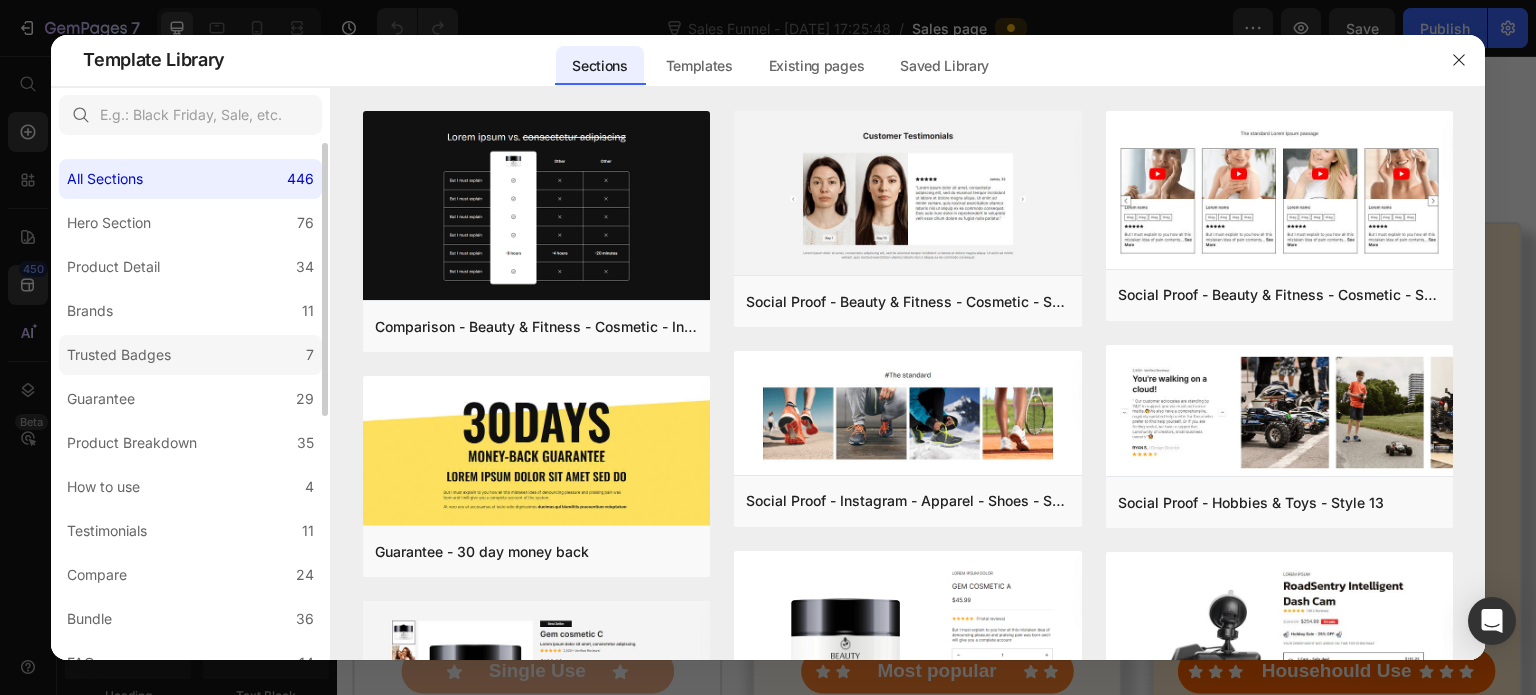 click on "Trusted Badges 7" 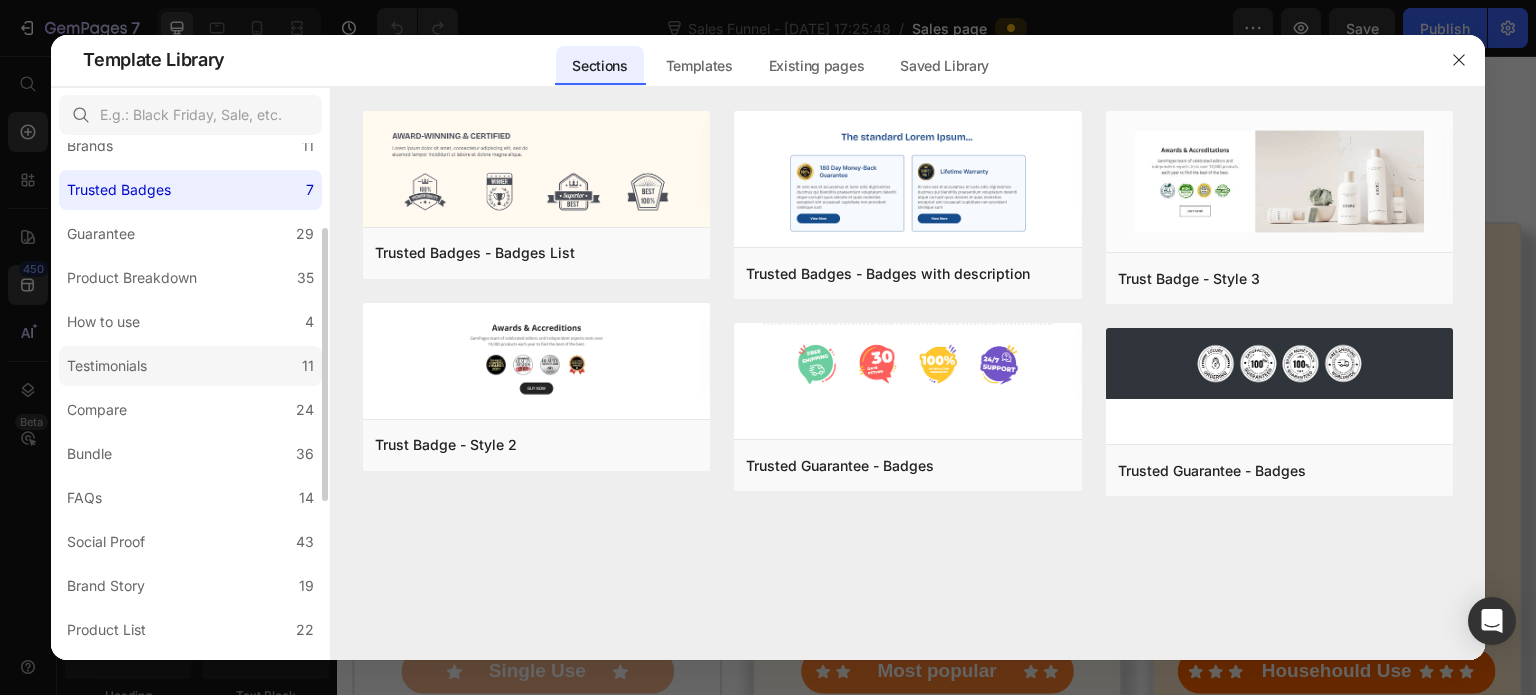 scroll, scrollTop: 166, scrollLeft: 0, axis: vertical 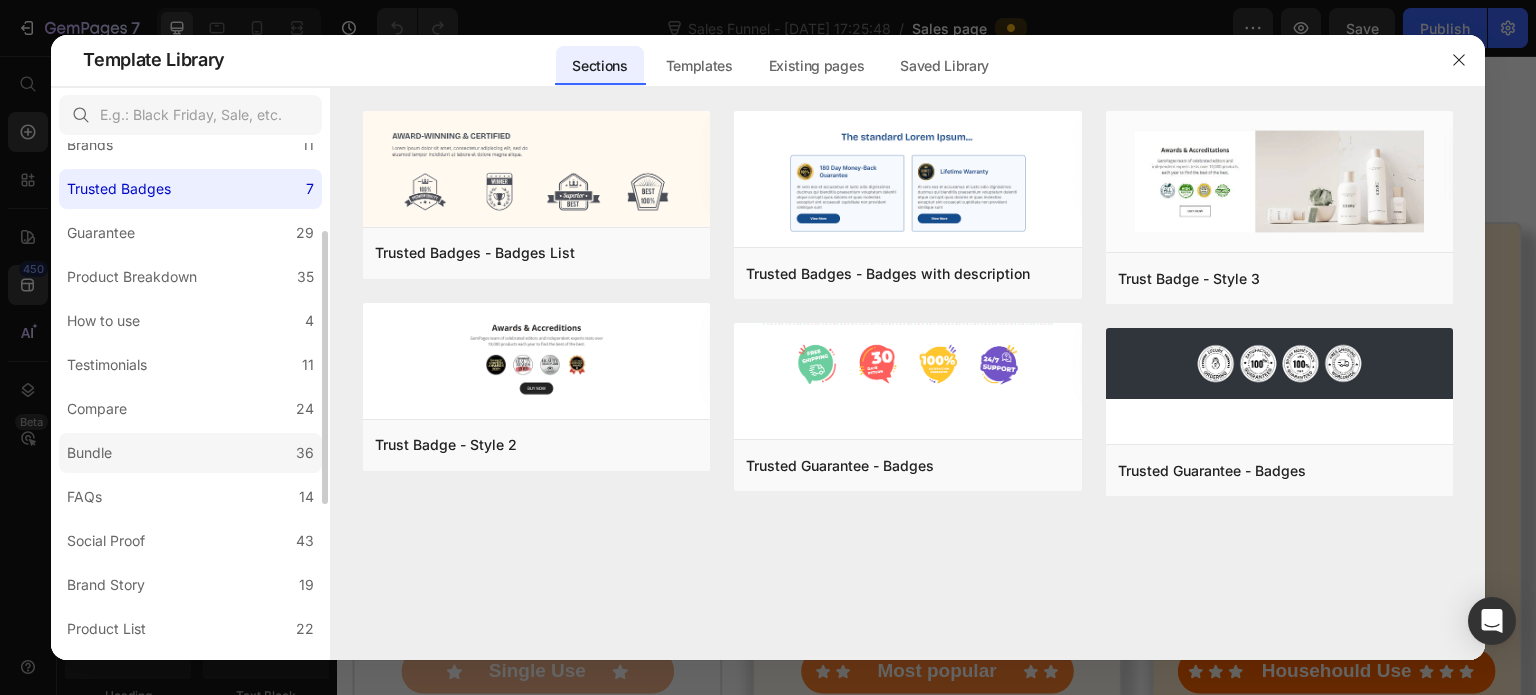 click on "Bundle 36" 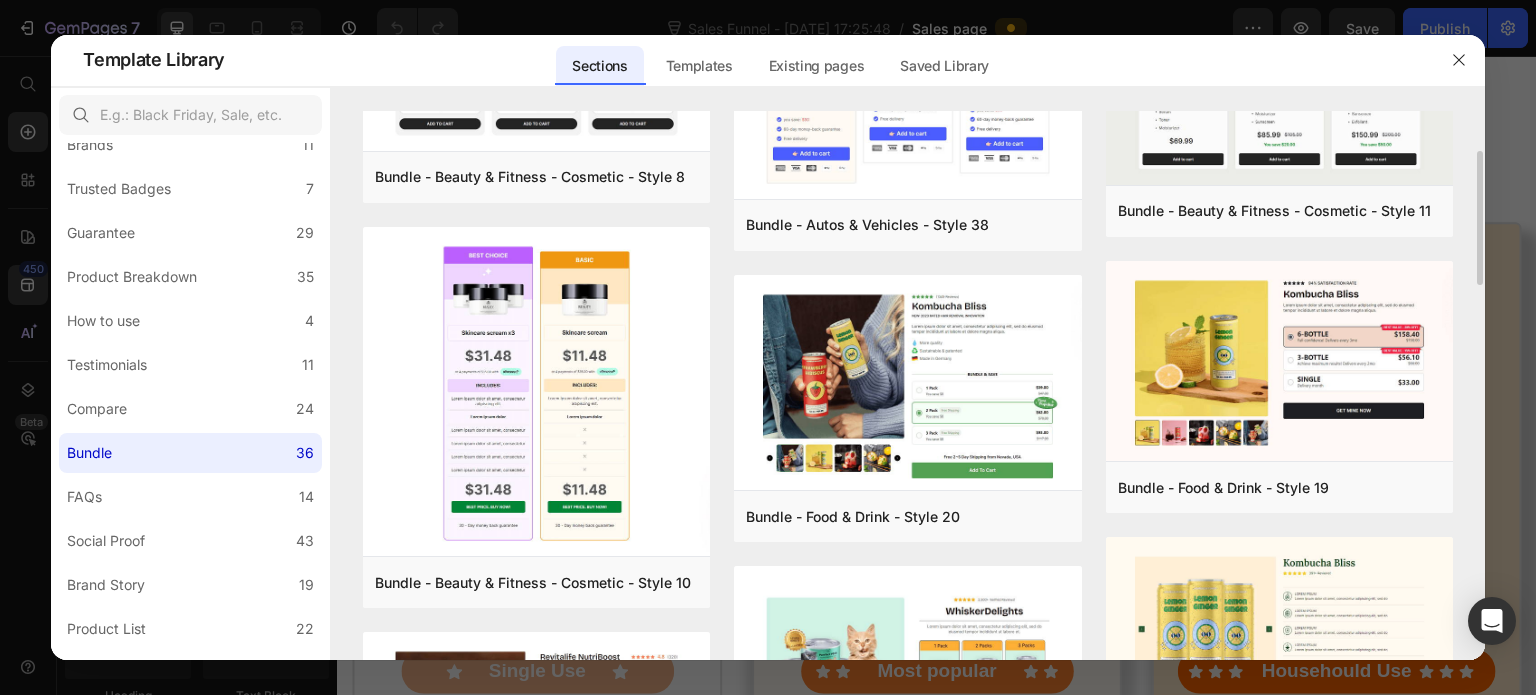 scroll, scrollTop: 164, scrollLeft: 0, axis: vertical 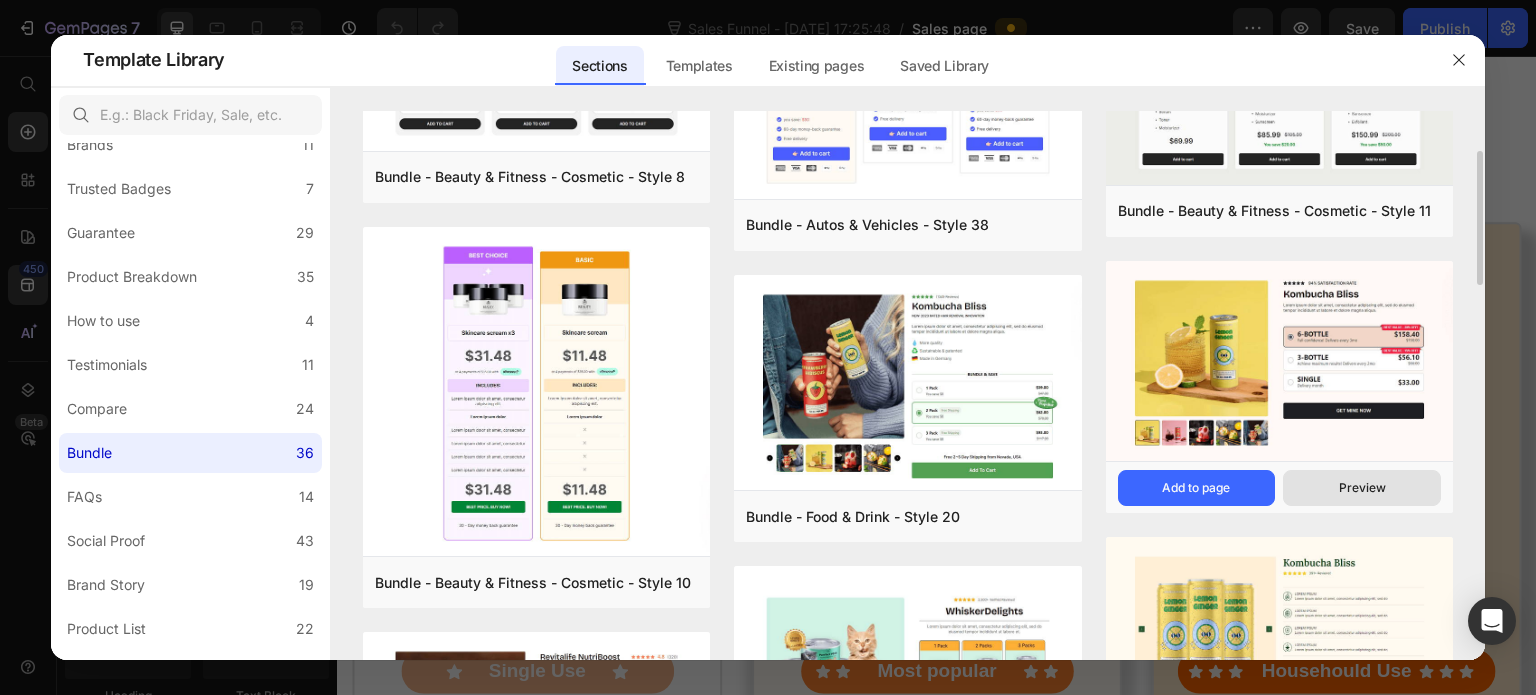 click on "Preview" at bounding box center (1362, 488) 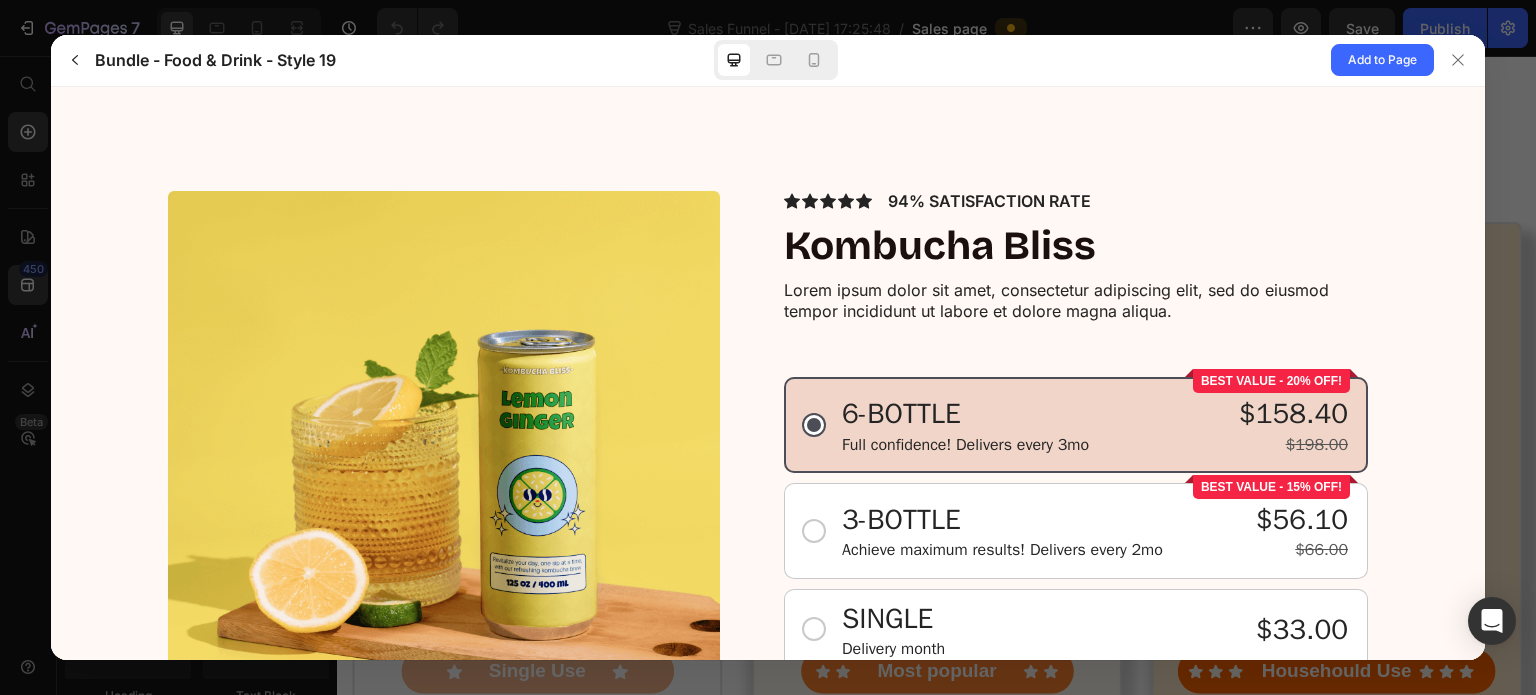 scroll, scrollTop: 0, scrollLeft: 0, axis: both 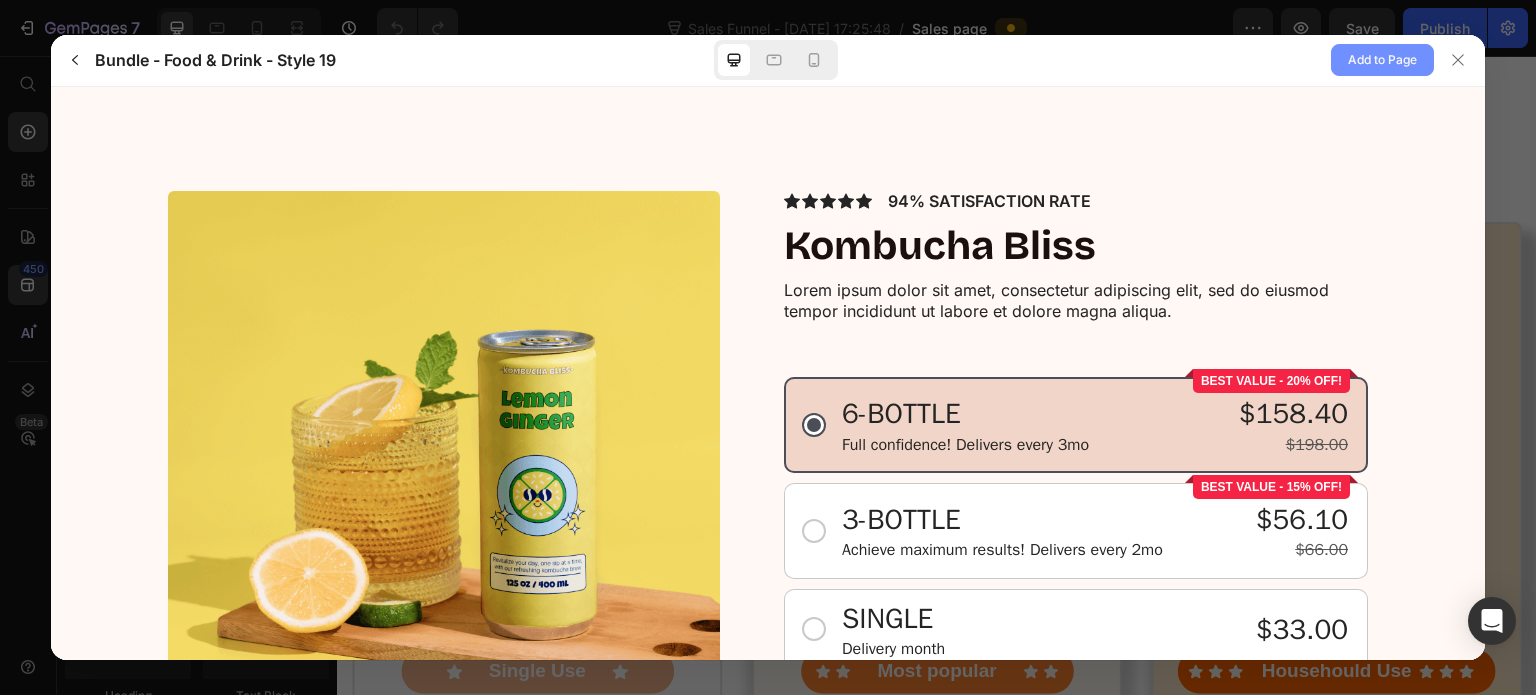click on "Add to Page" 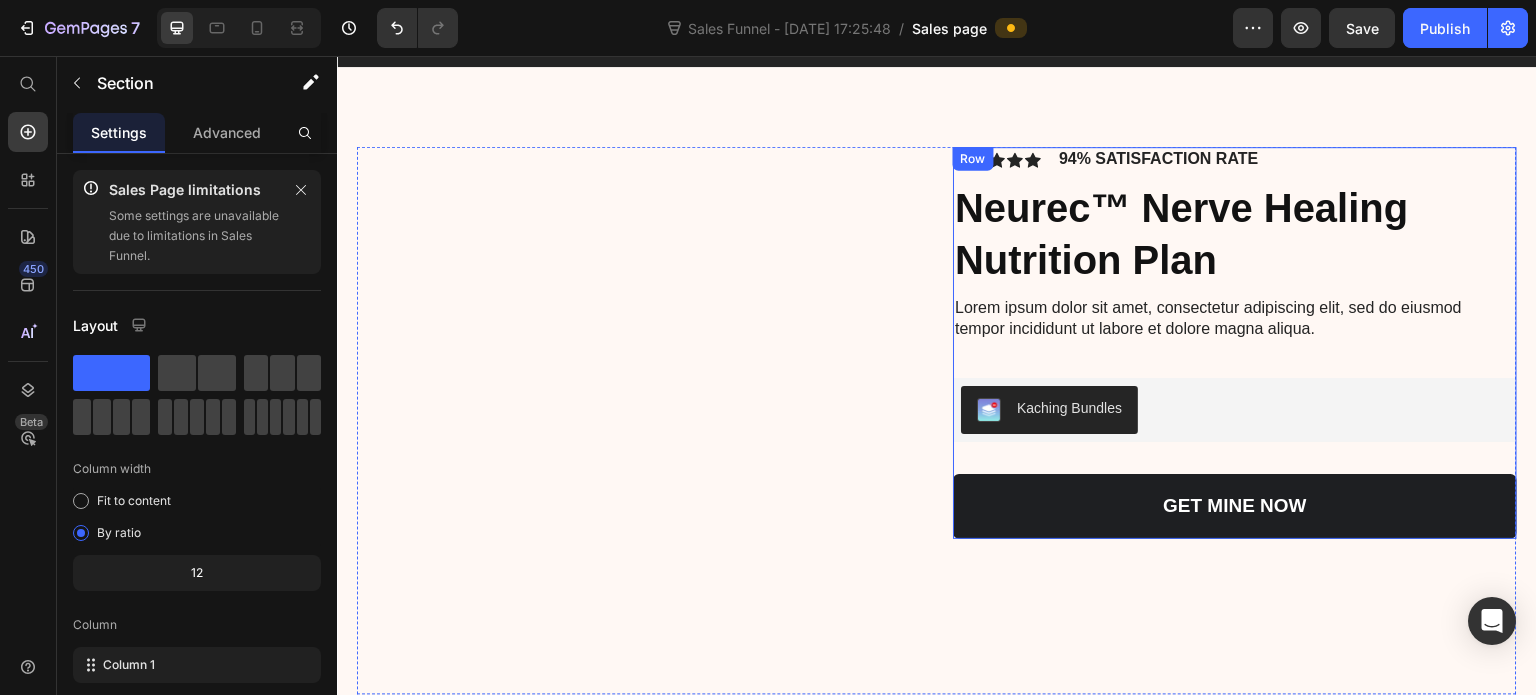 scroll, scrollTop: 14488, scrollLeft: 0, axis: vertical 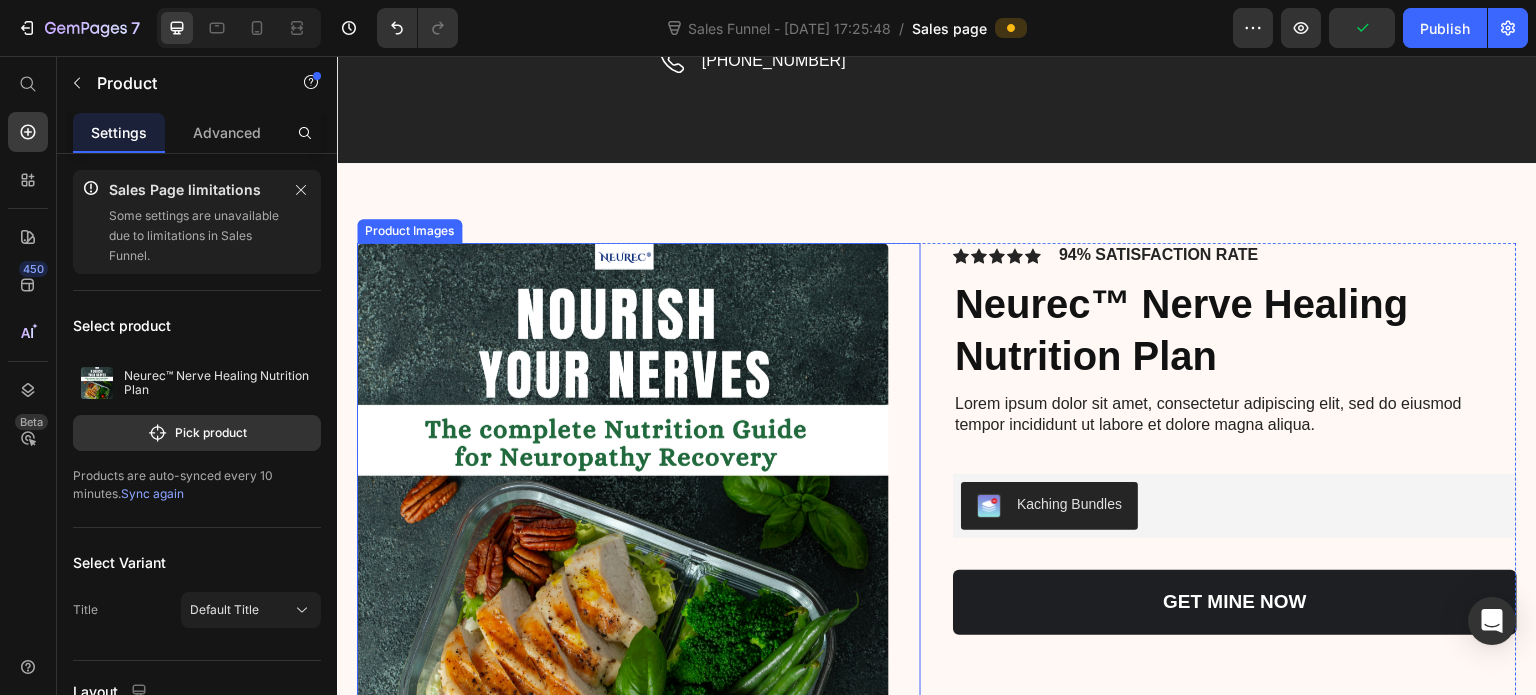 click on "Product Images" at bounding box center [639, 509] 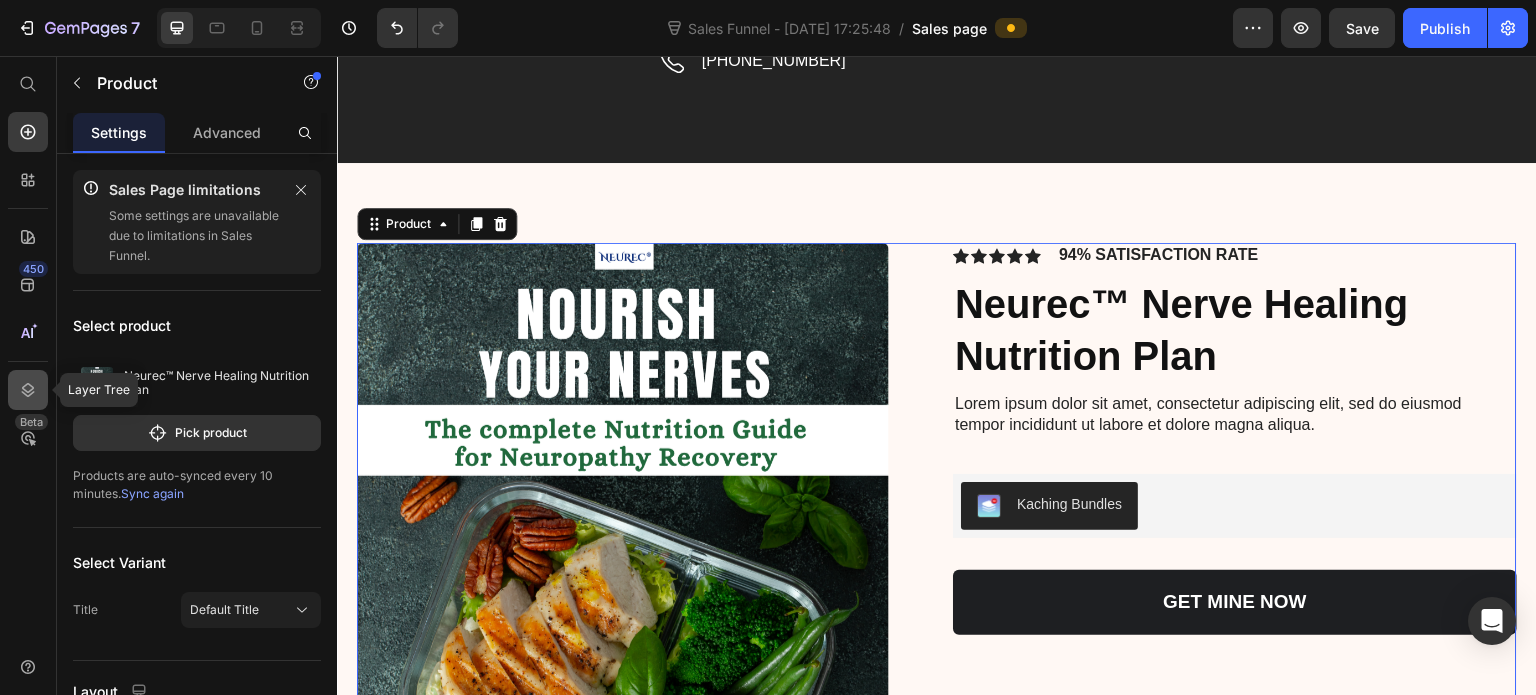 click 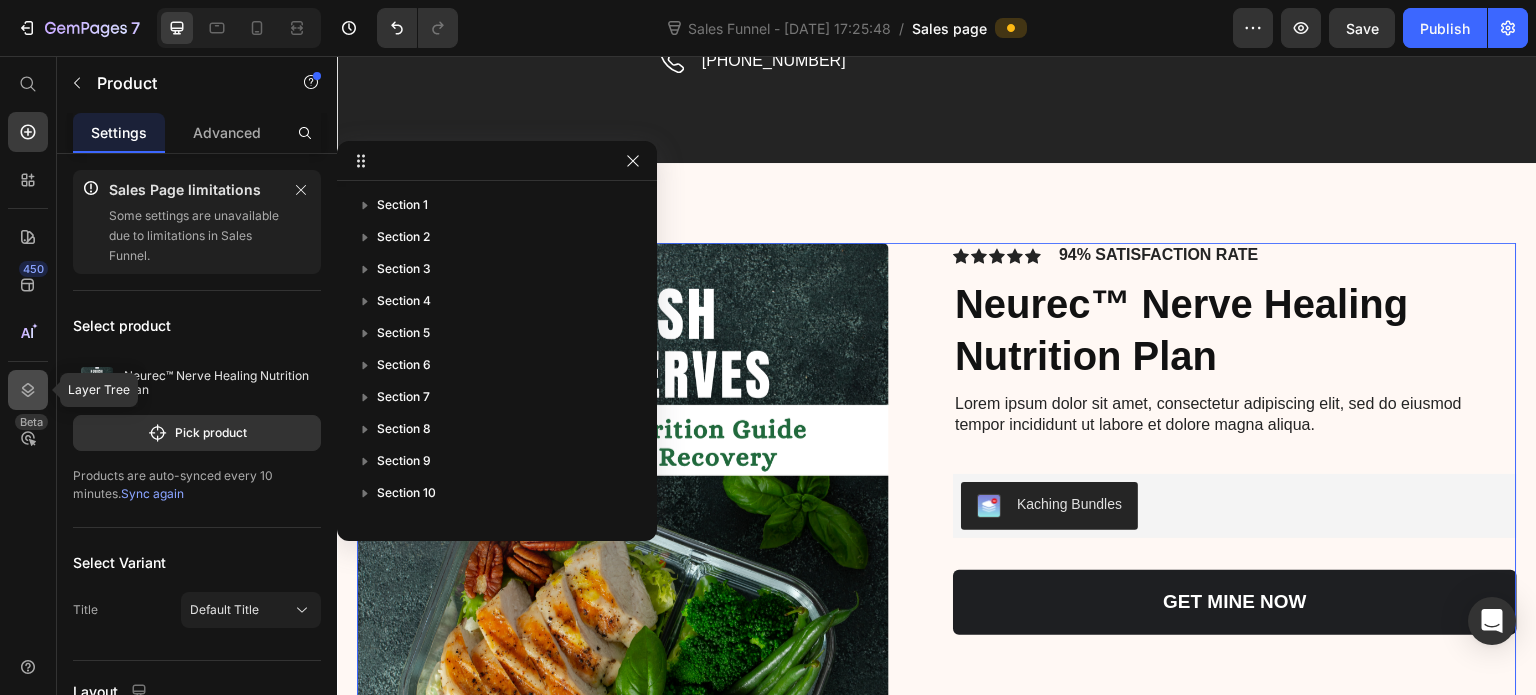 scroll, scrollTop: 245, scrollLeft: 0, axis: vertical 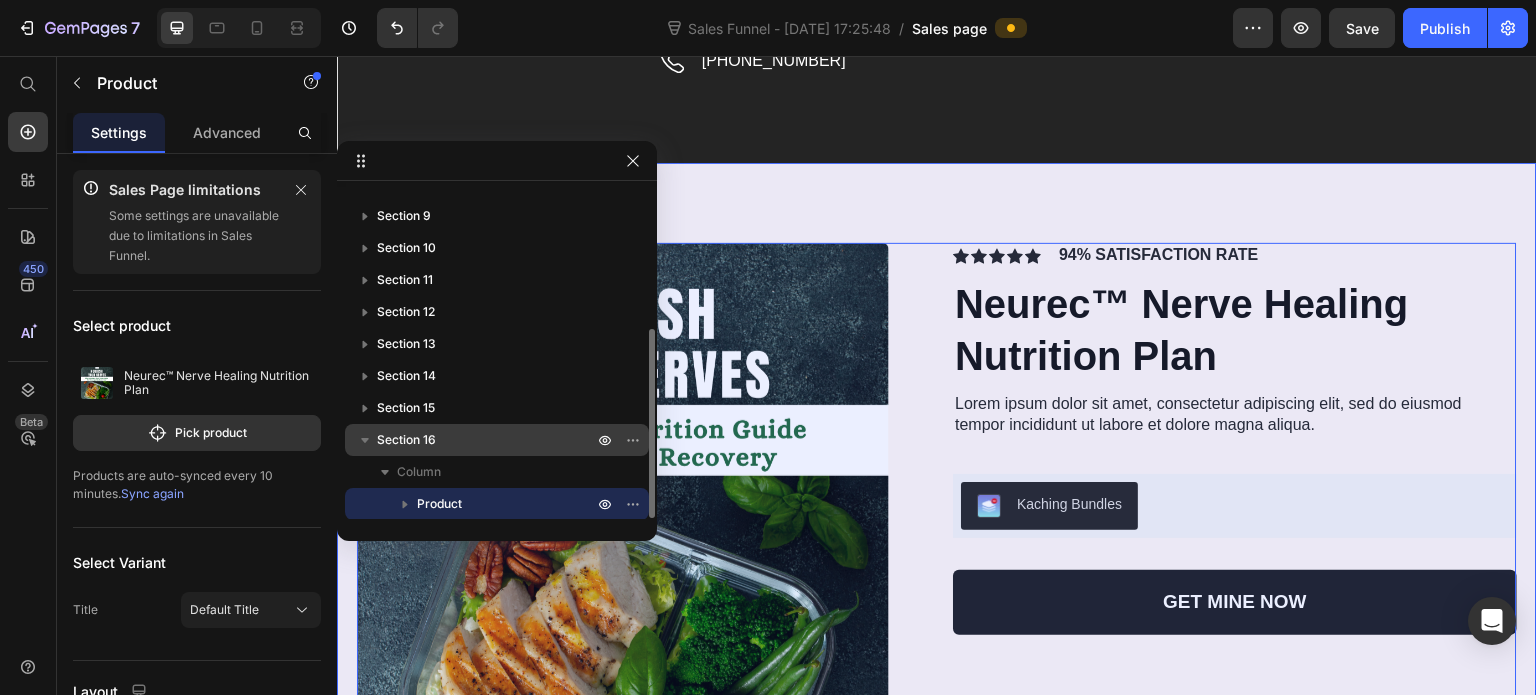click on "Section 16" at bounding box center (406, 440) 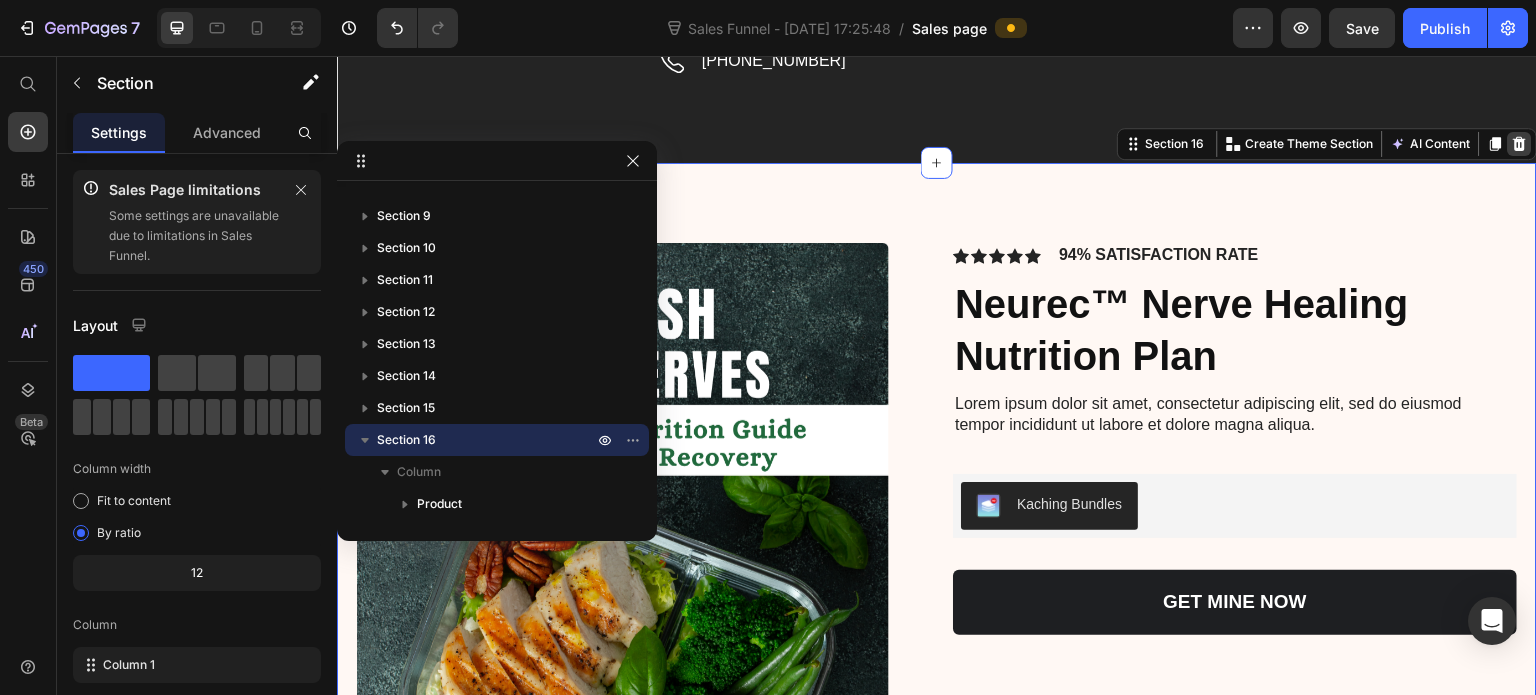 click 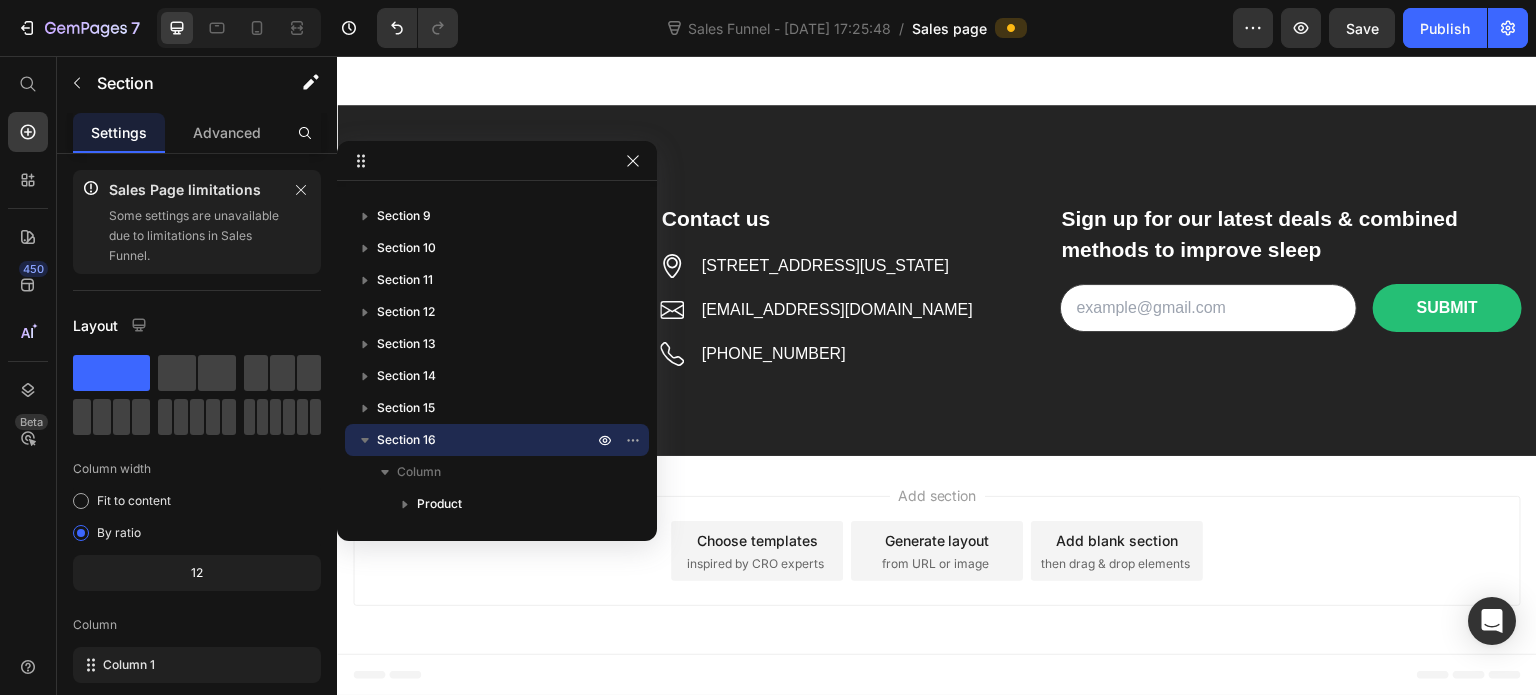 scroll, scrollTop: 149, scrollLeft: 0, axis: vertical 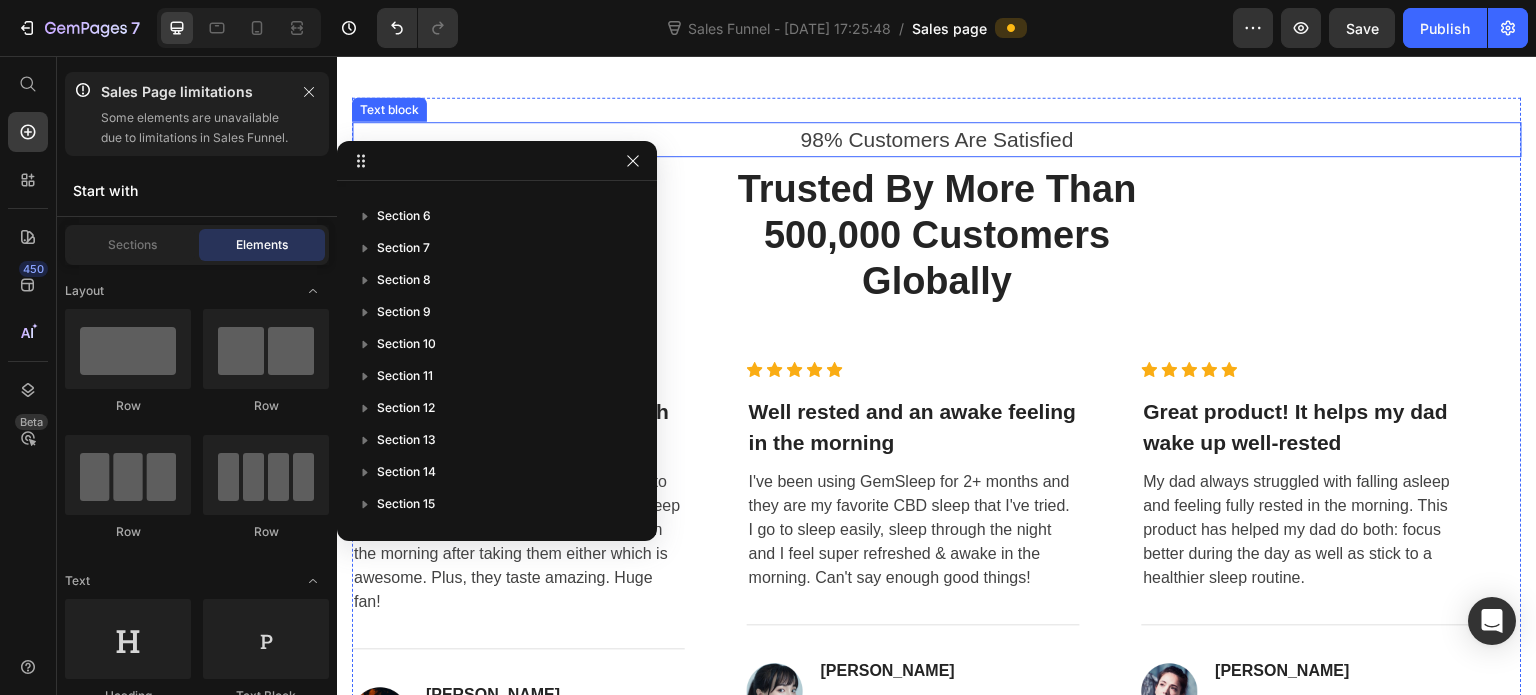click on "98% Customers Are Satisfied" at bounding box center [937, 140] 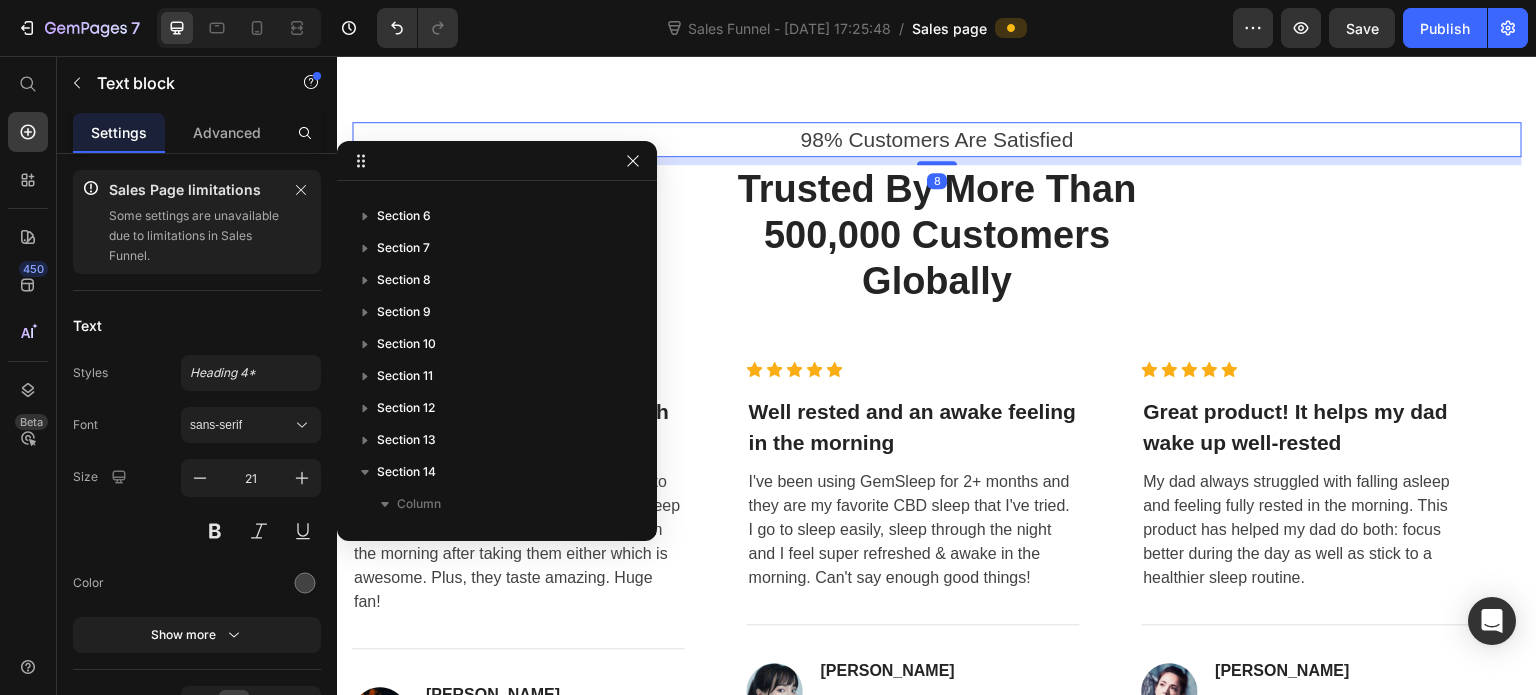 scroll, scrollTop: 341, scrollLeft: 0, axis: vertical 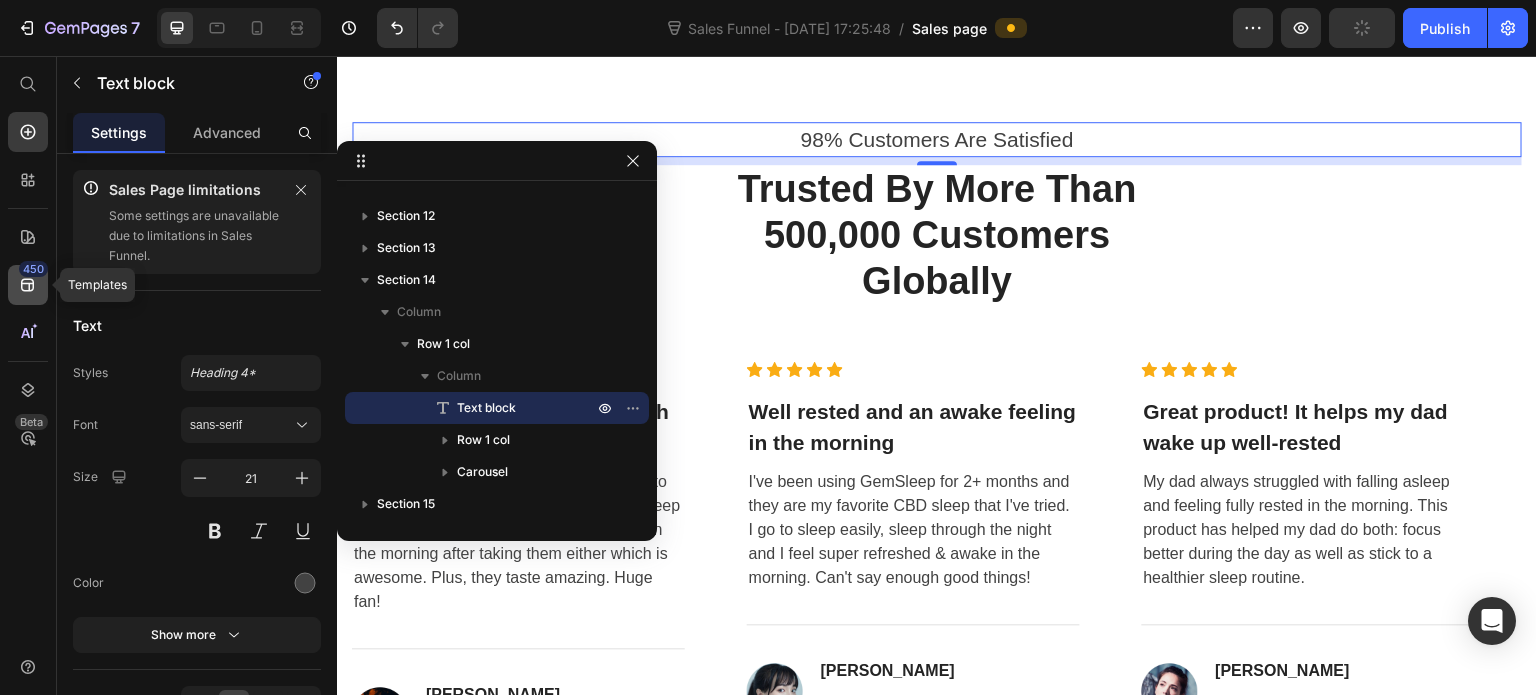 click on "450" 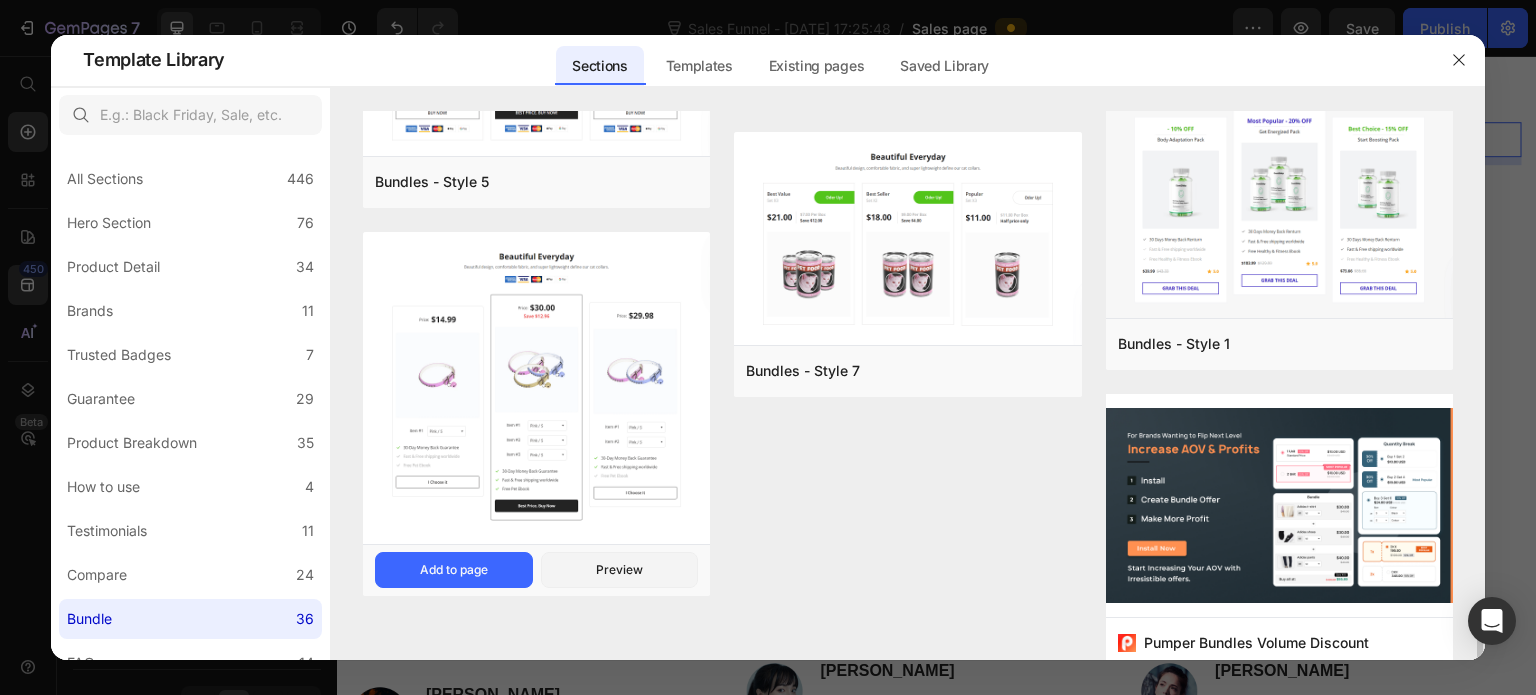 scroll, scrollTop: 3696, scrollLeft: 0, axis: vertical 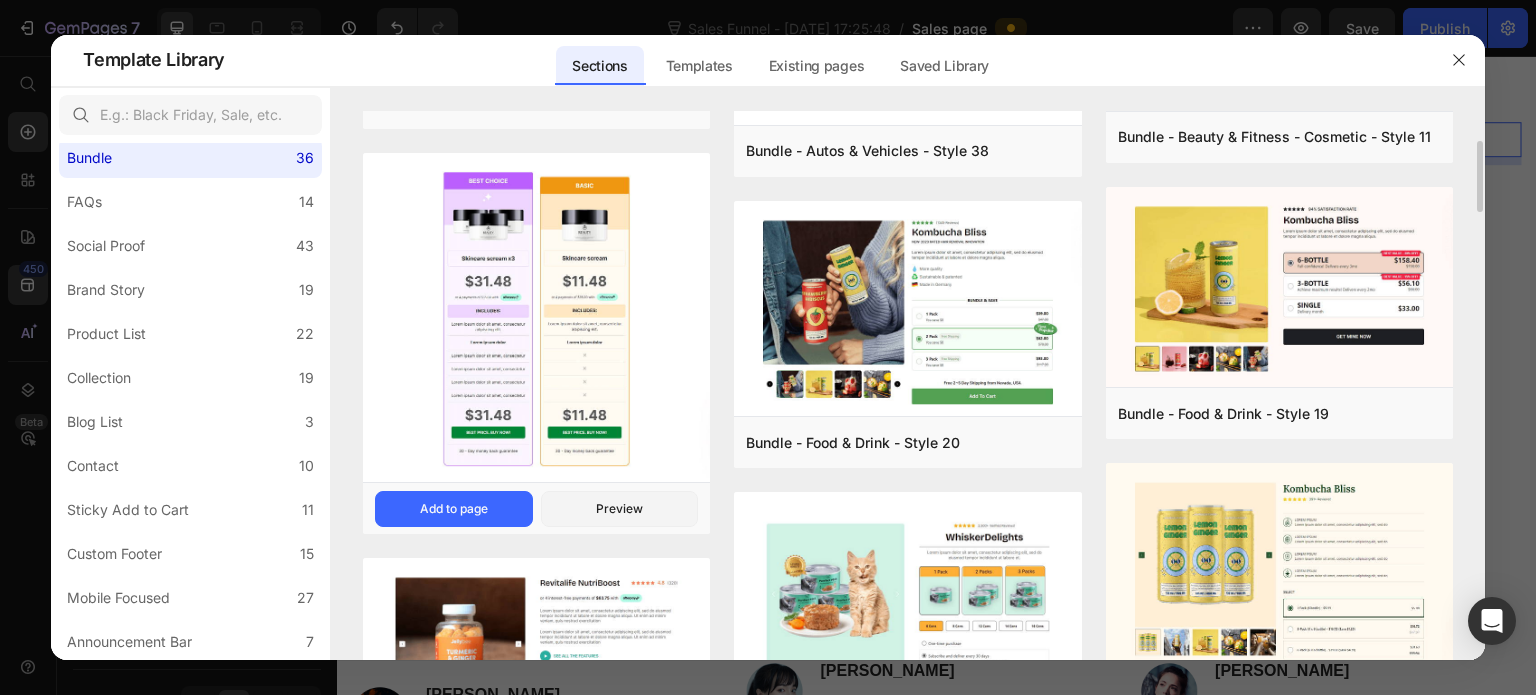 click at bounding box center [536, 318] 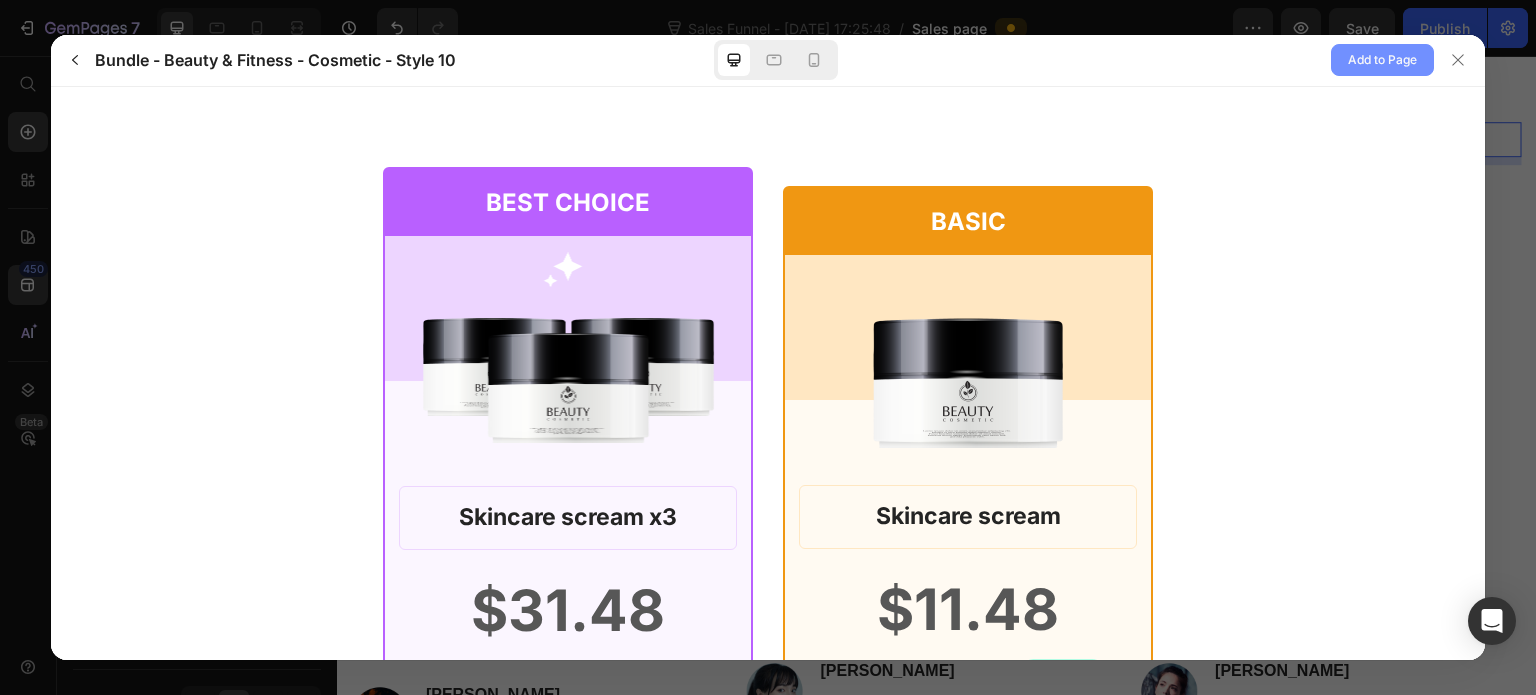 scroll, scrollTop: 0, scrollLeft: 0, axis: both 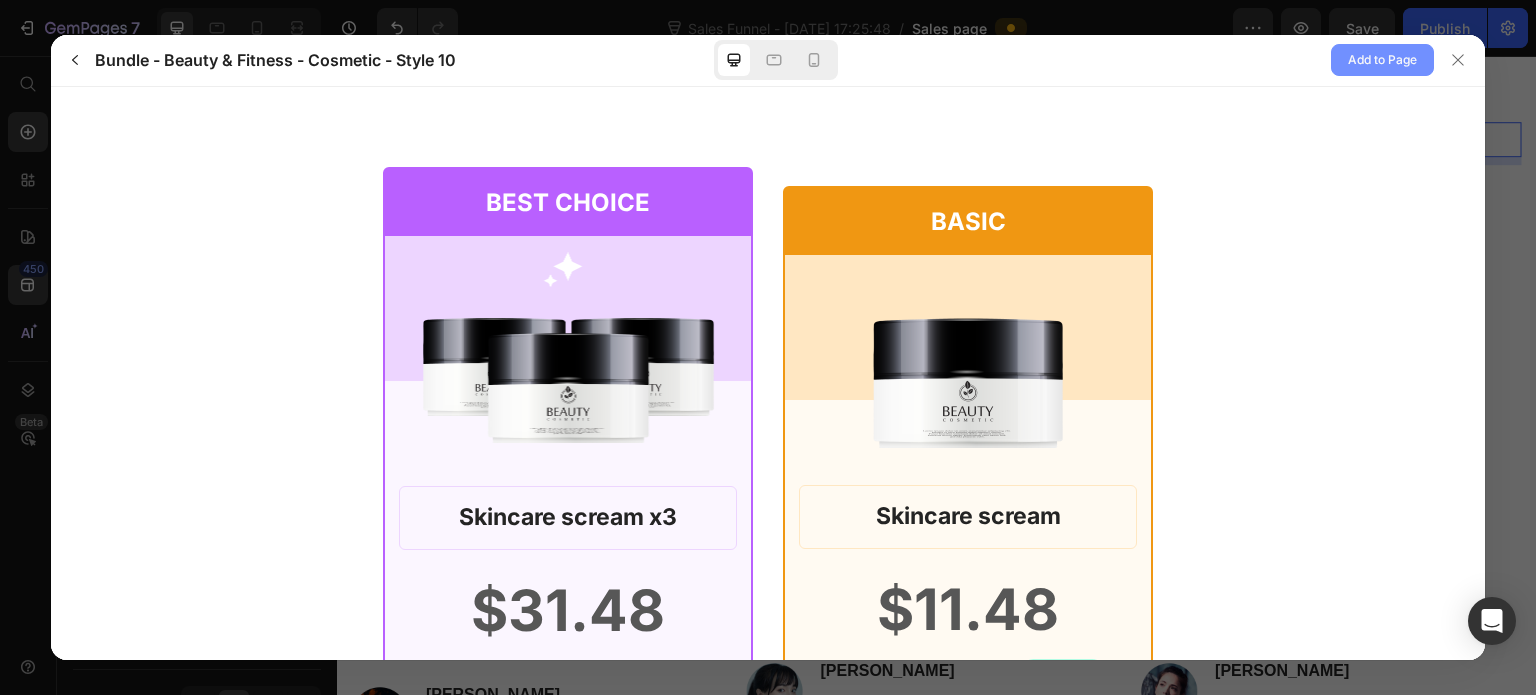 click on "Add to Page" 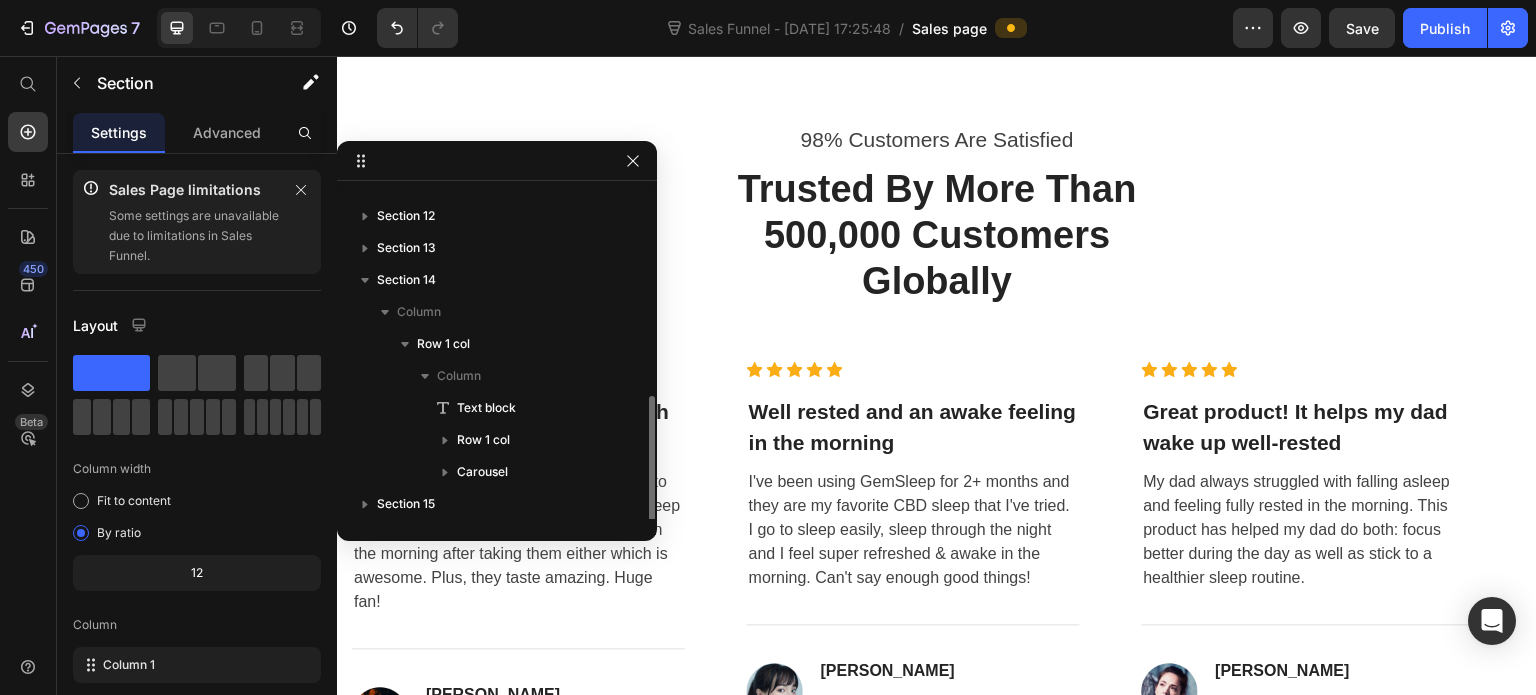 scroll, scrollTop: 373, scrollLeft: 0, axis: vertical 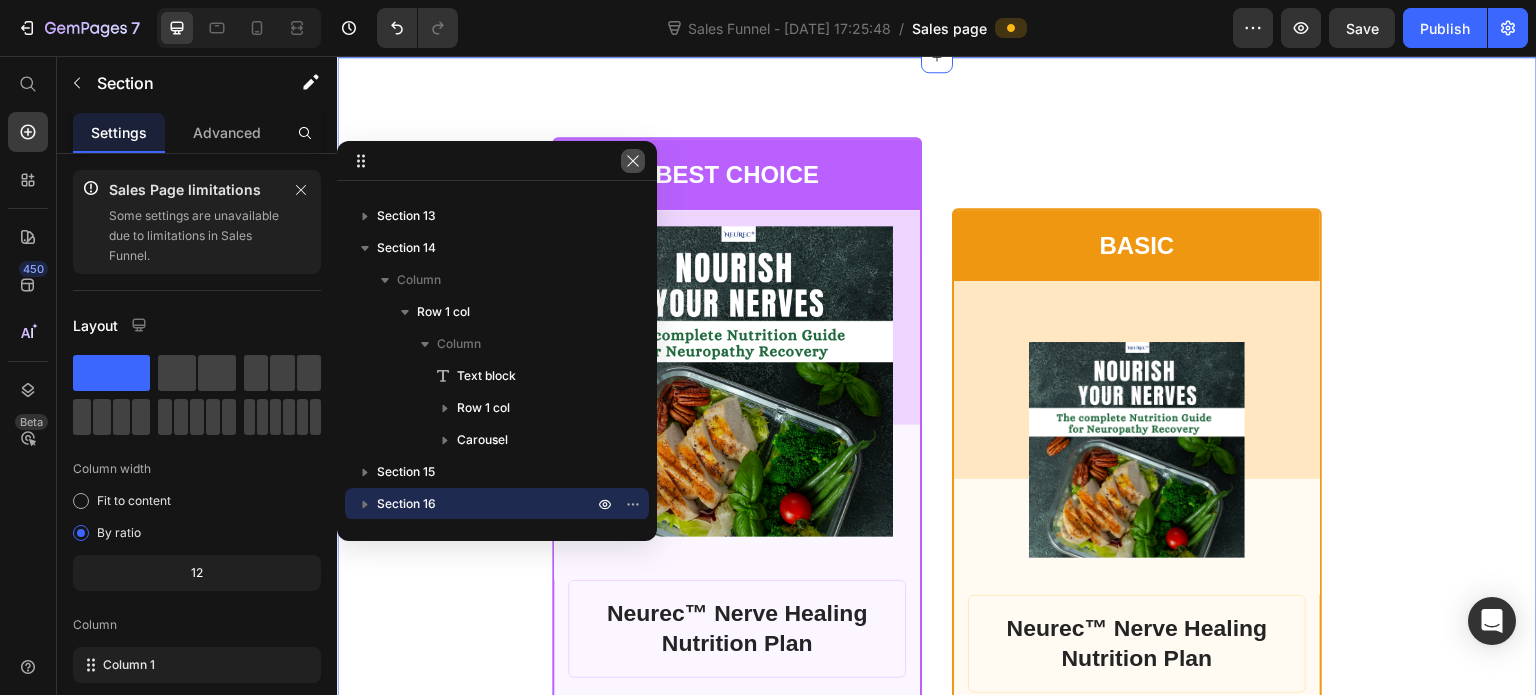 click 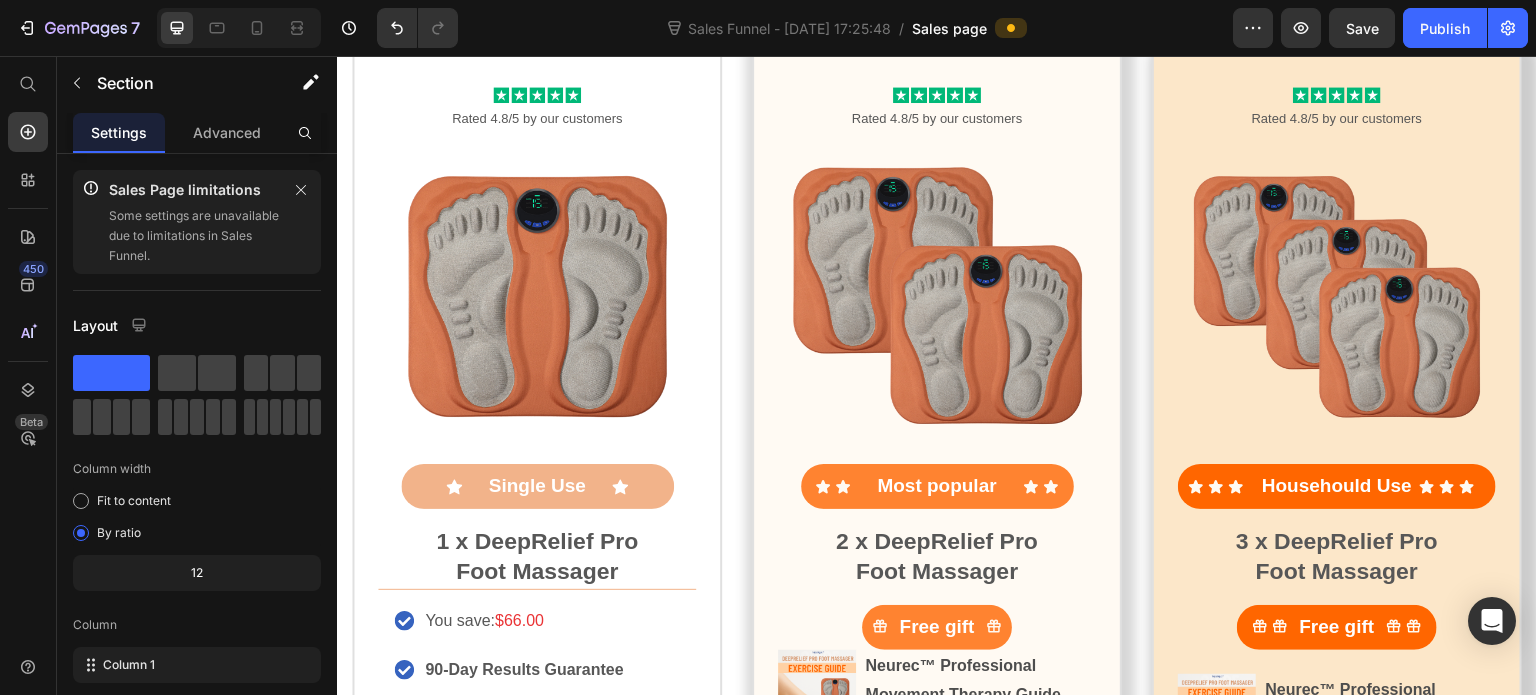 scroll, scrollTop: 10157, scrollLeft: 0, axis: vertical 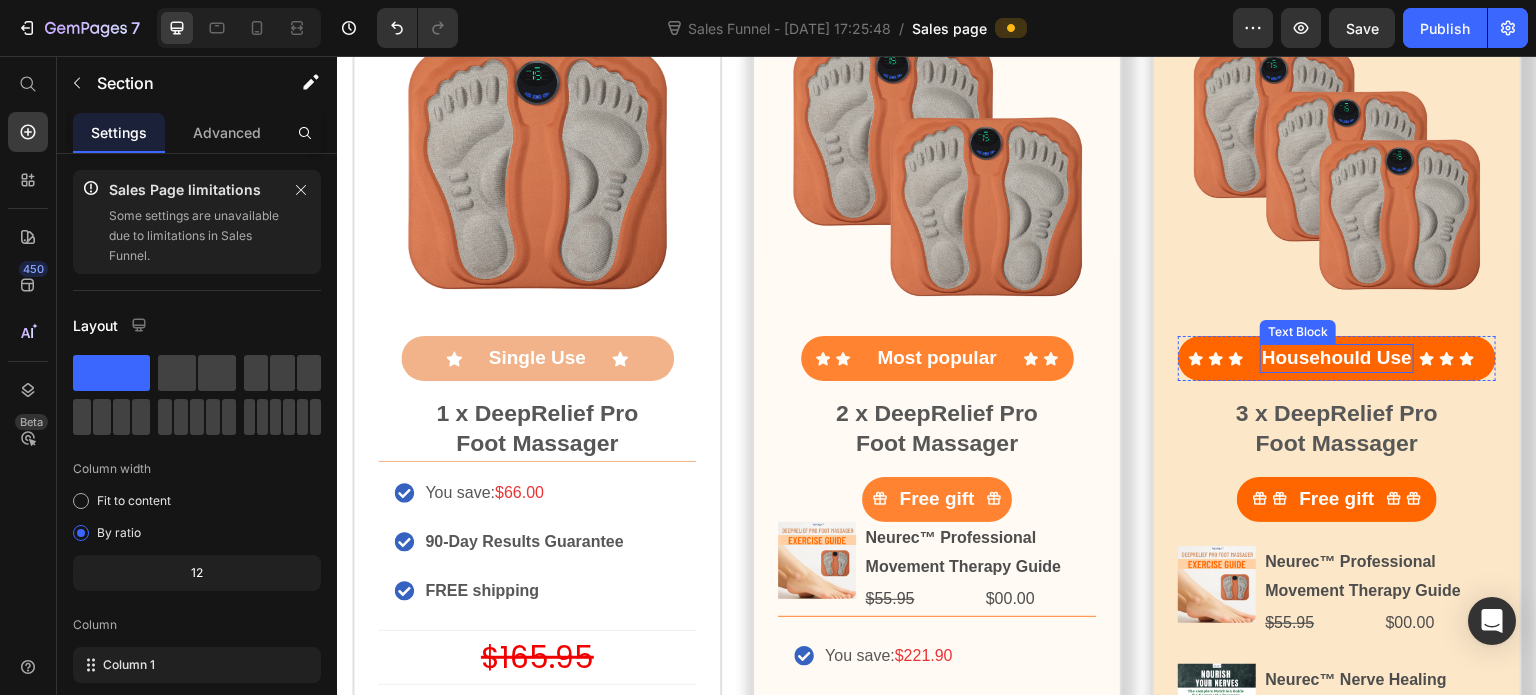 click on "Househould Use" at bounding box center [1337, 358] 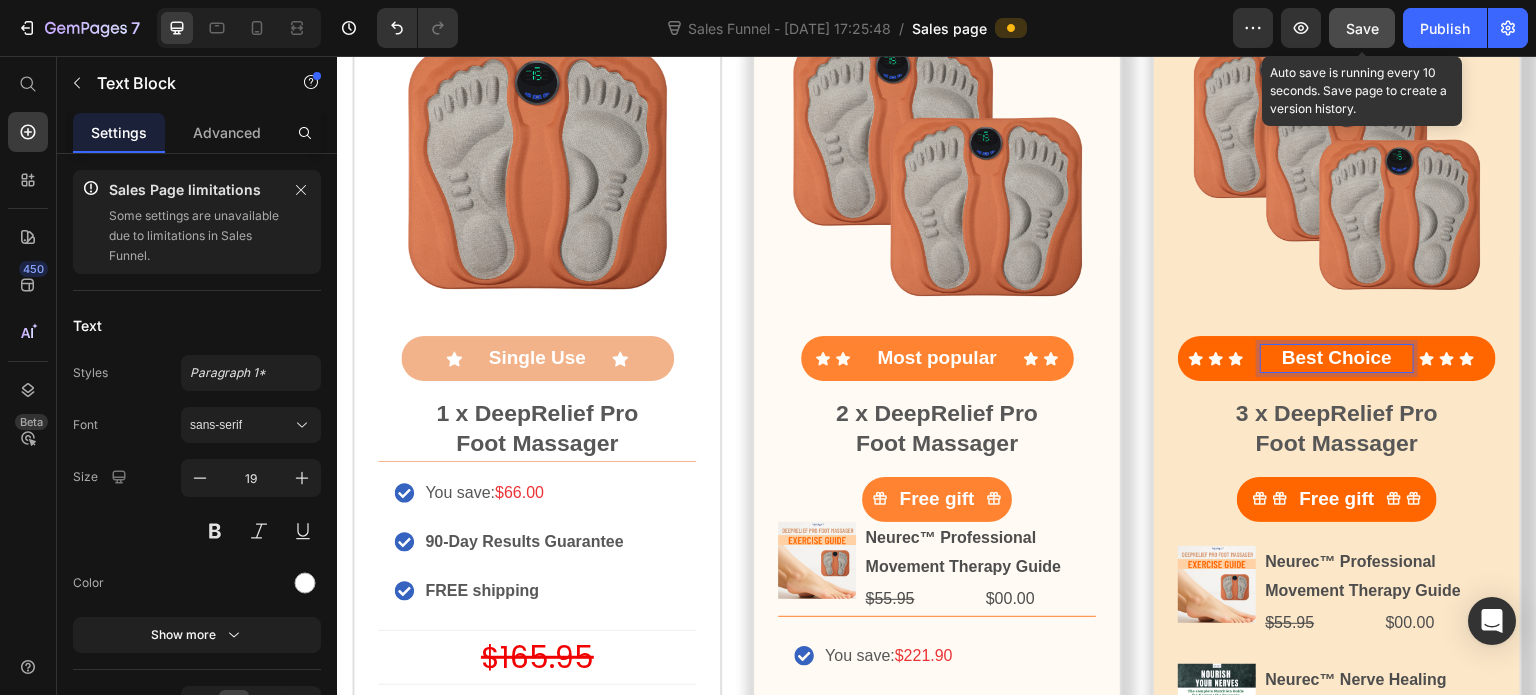 drag, startPoint x: 1356, startPoint y: 25, endPoint x: 750, endPoint y: 467, distance: 750.06665 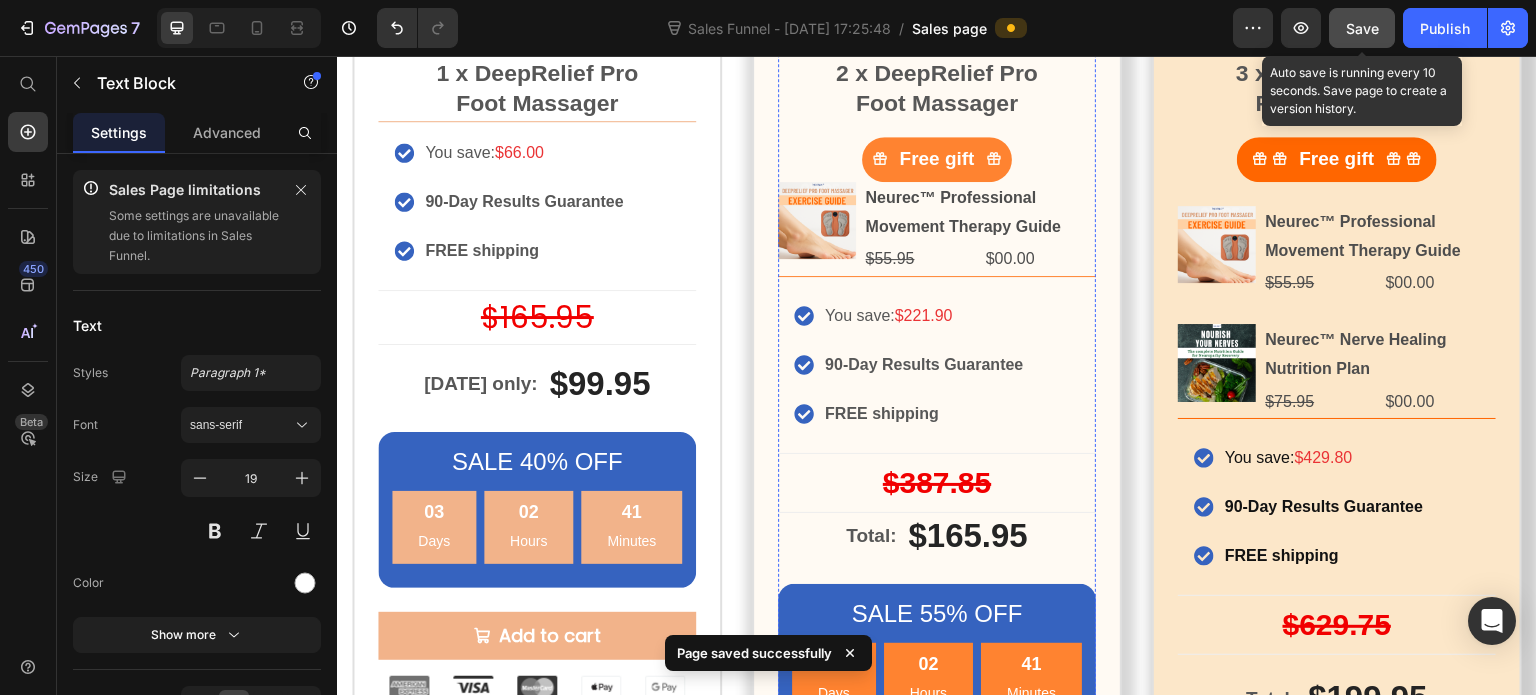 scroll, scrollTop: 10361, scrollLeft: 0, axis: vertical 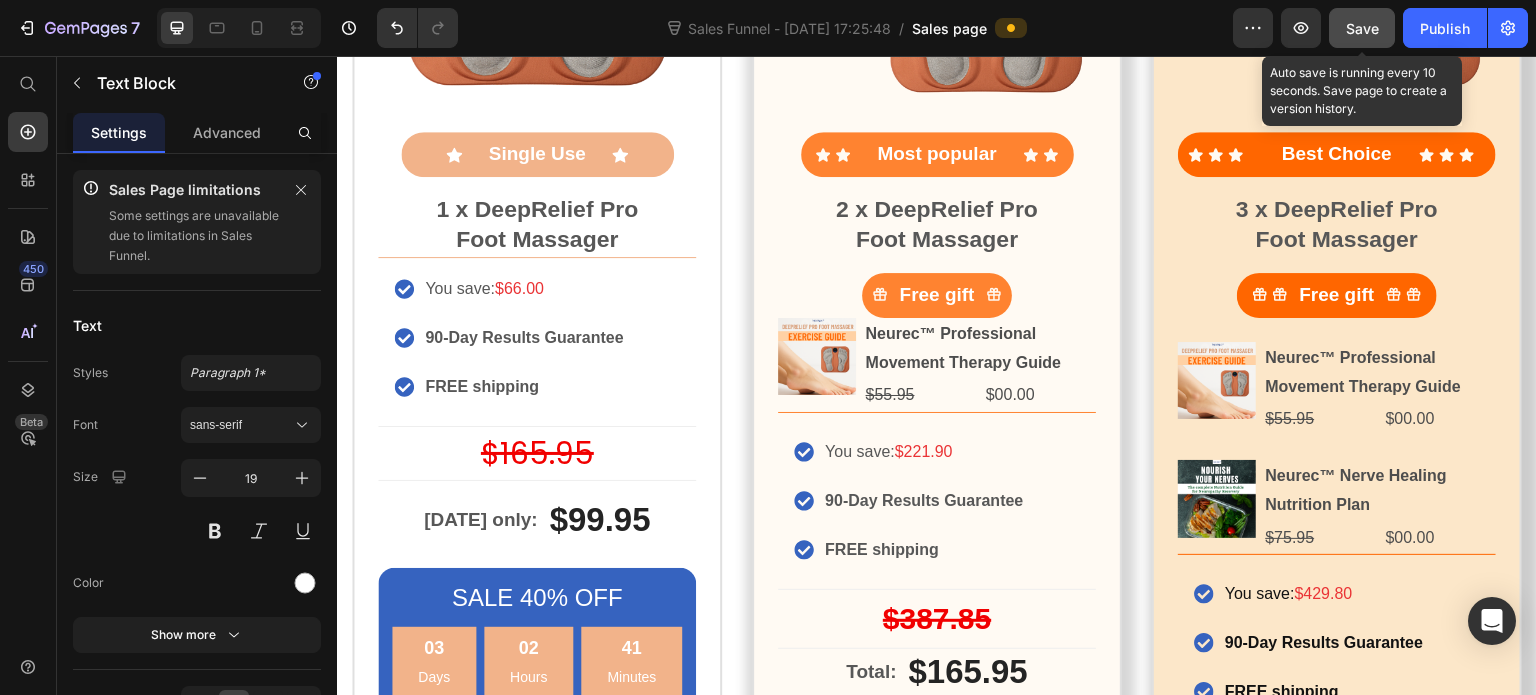 type 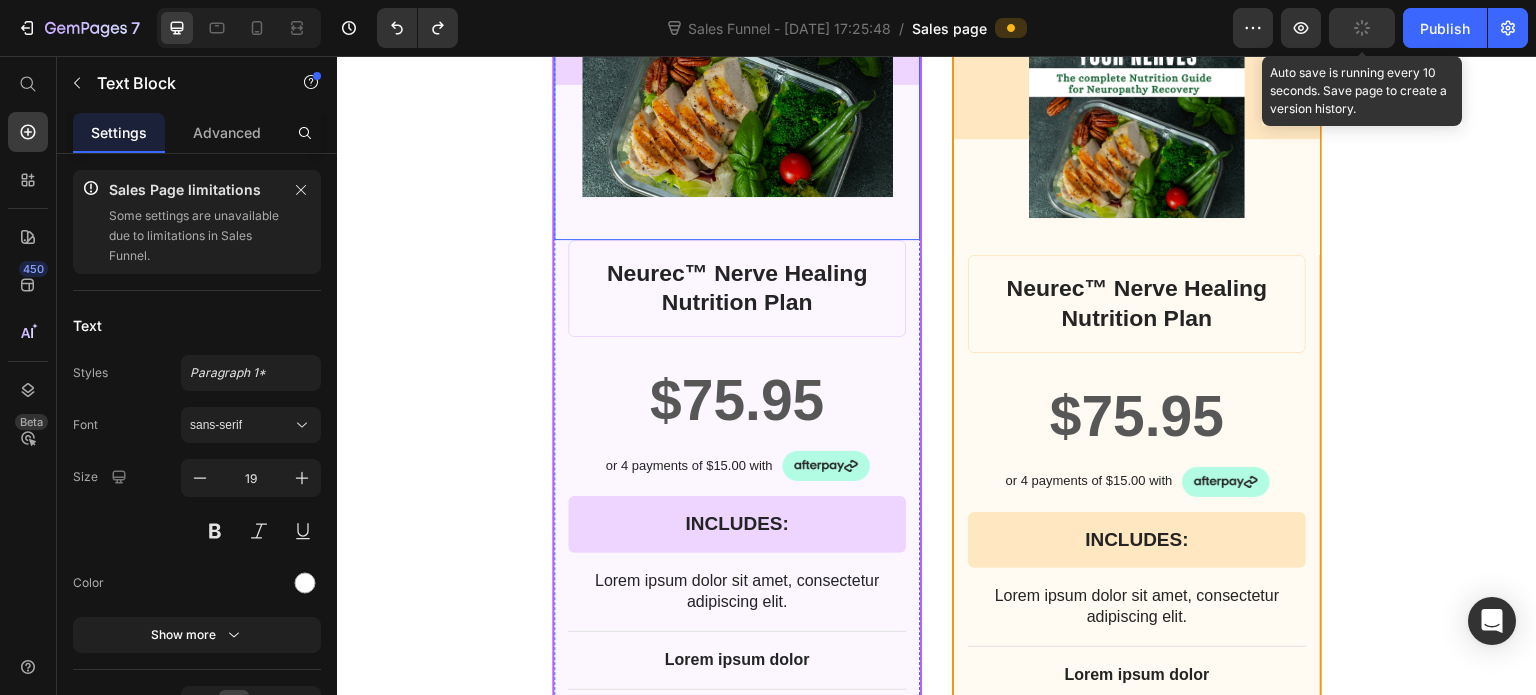 scroll, scrollTop: 14977, scrollLeft: 0, axis: vertical 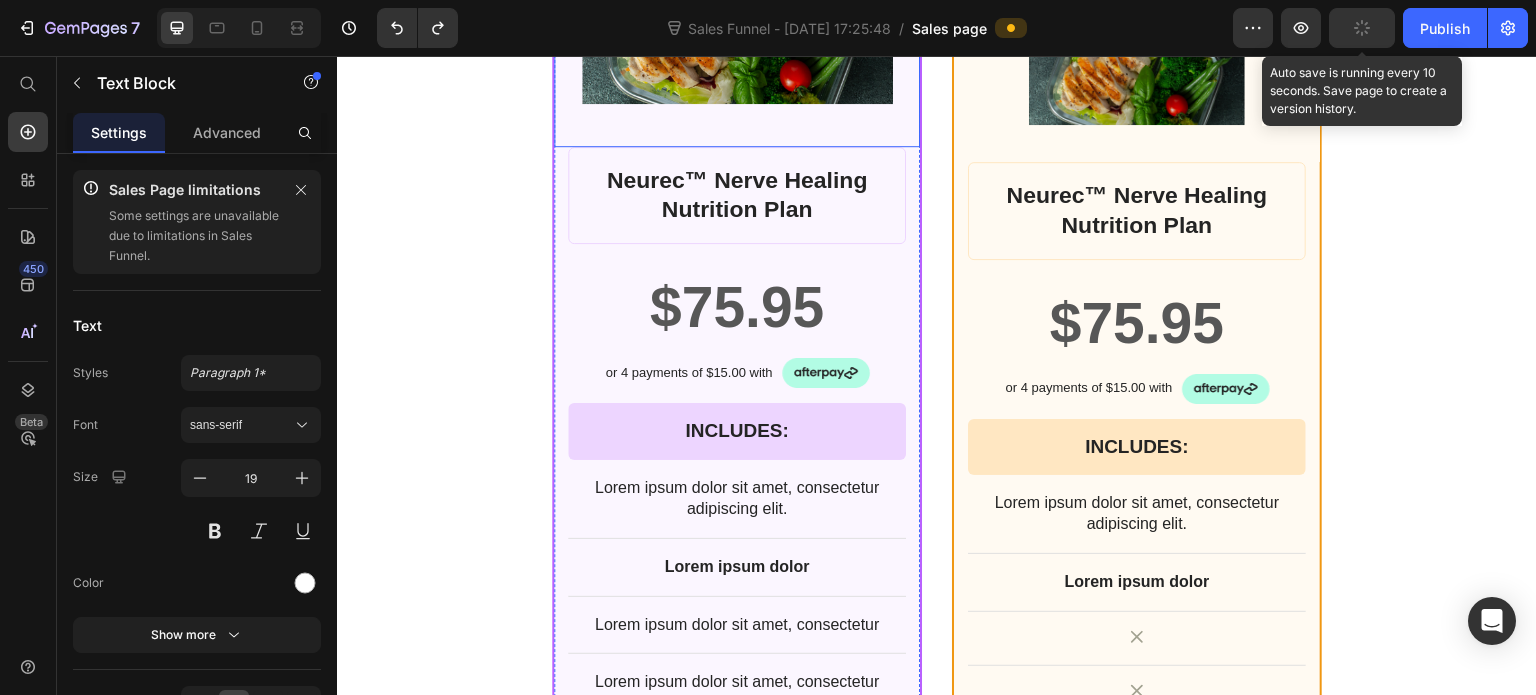 click at bounding box center [826, 373] 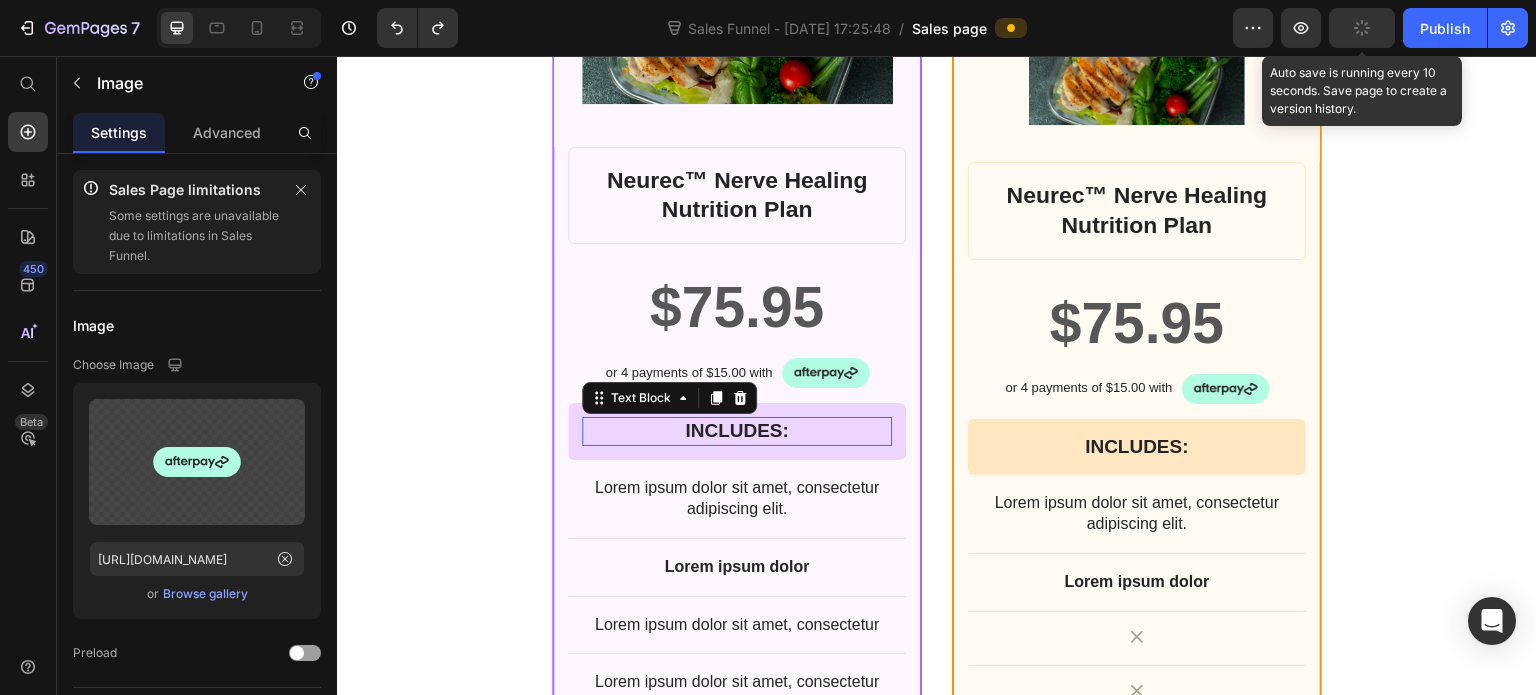 click on "INCLUDES:" at bounding box center [737, 431] 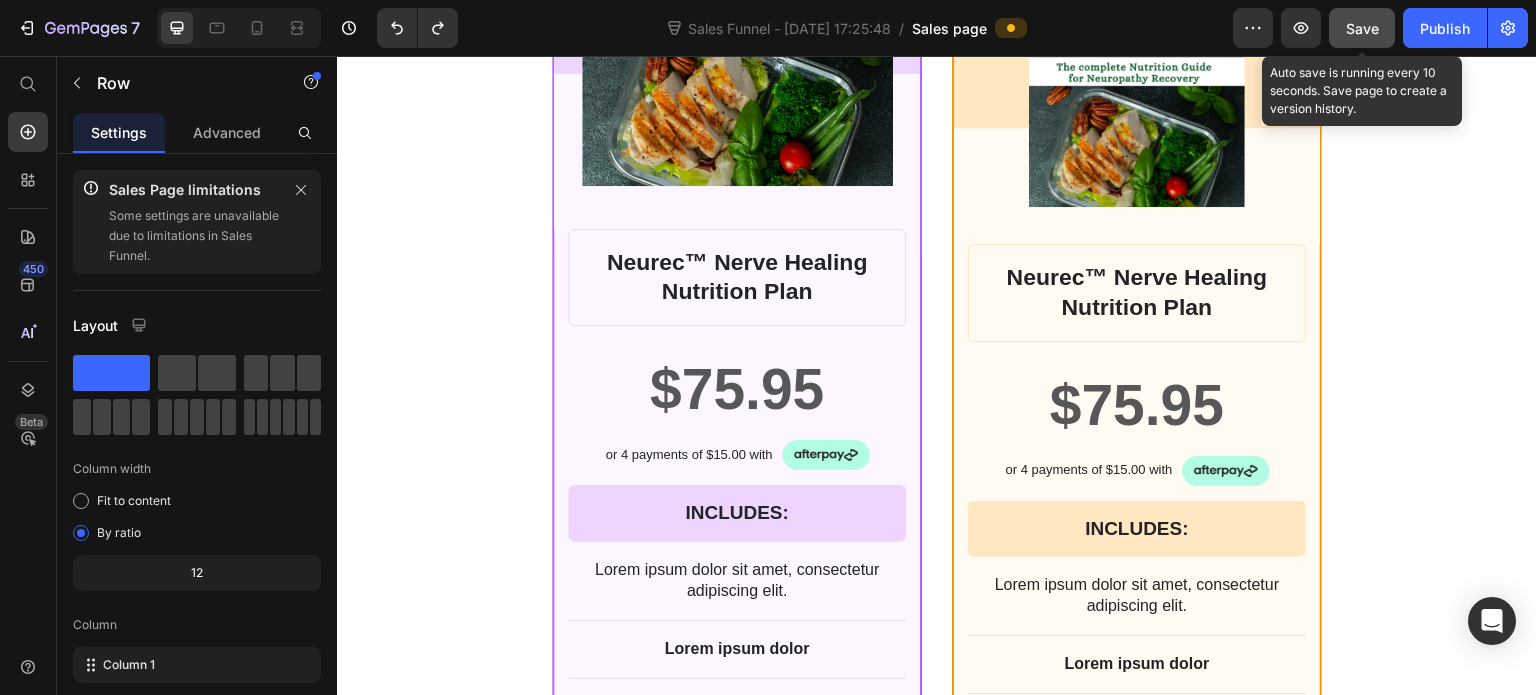 scroll, scrollTop: 15059, scrollLeft: 0, axis: vertical 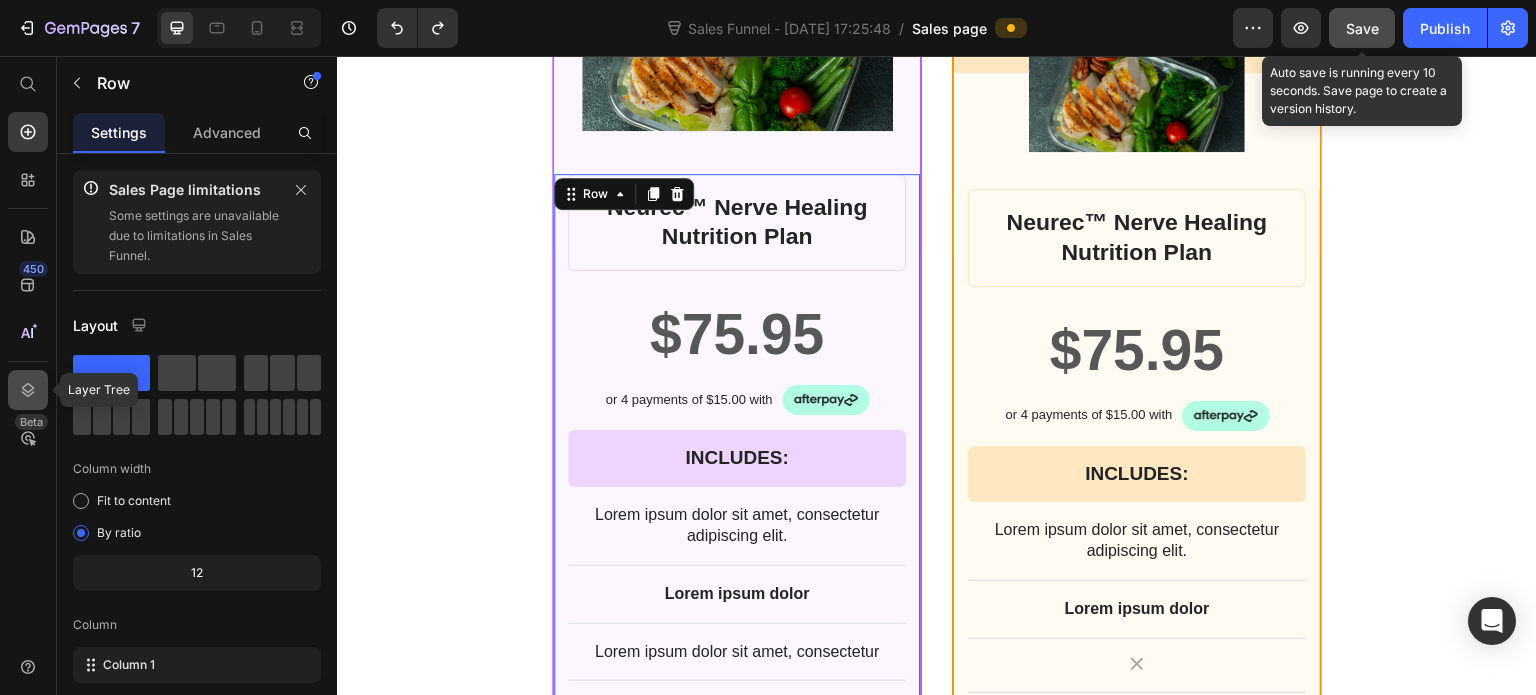 click 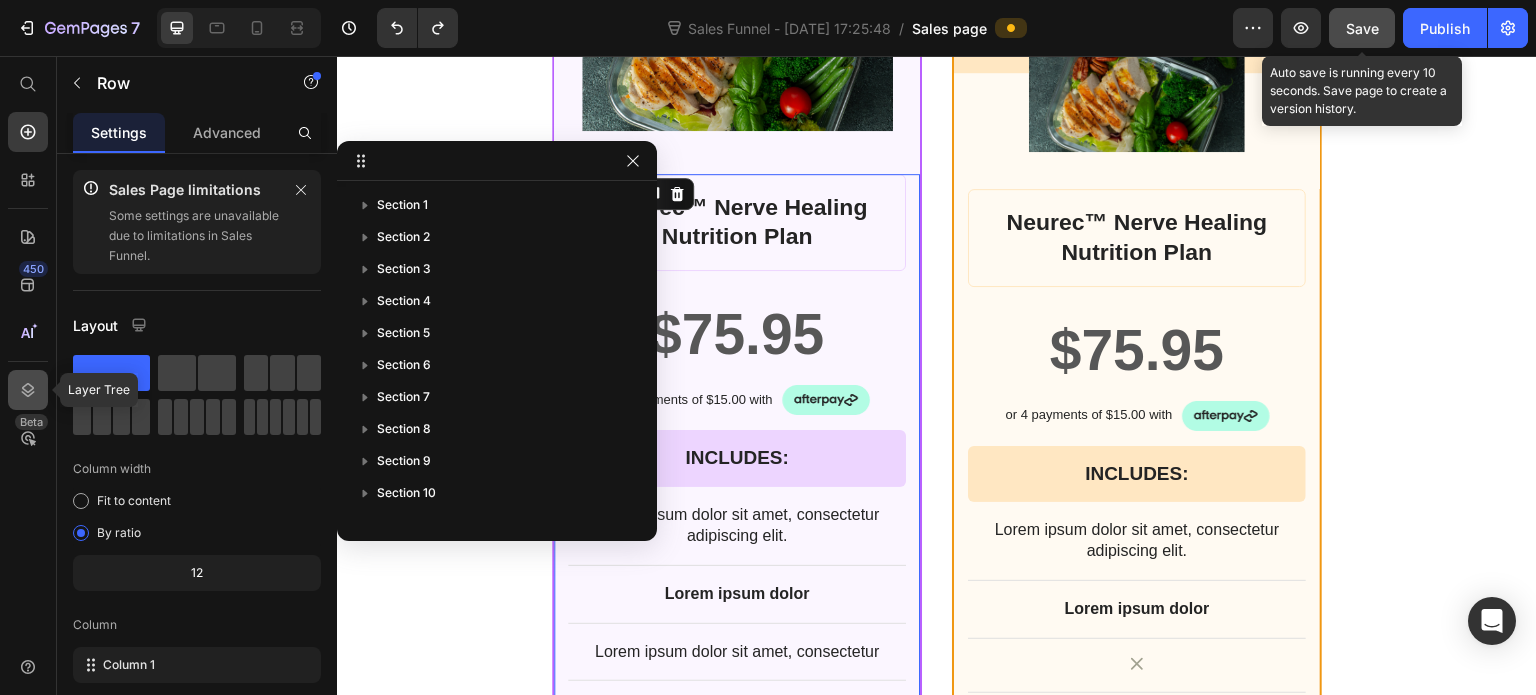 scroll, scrollTop: 565, scrollLeft: 0, axis: vertical 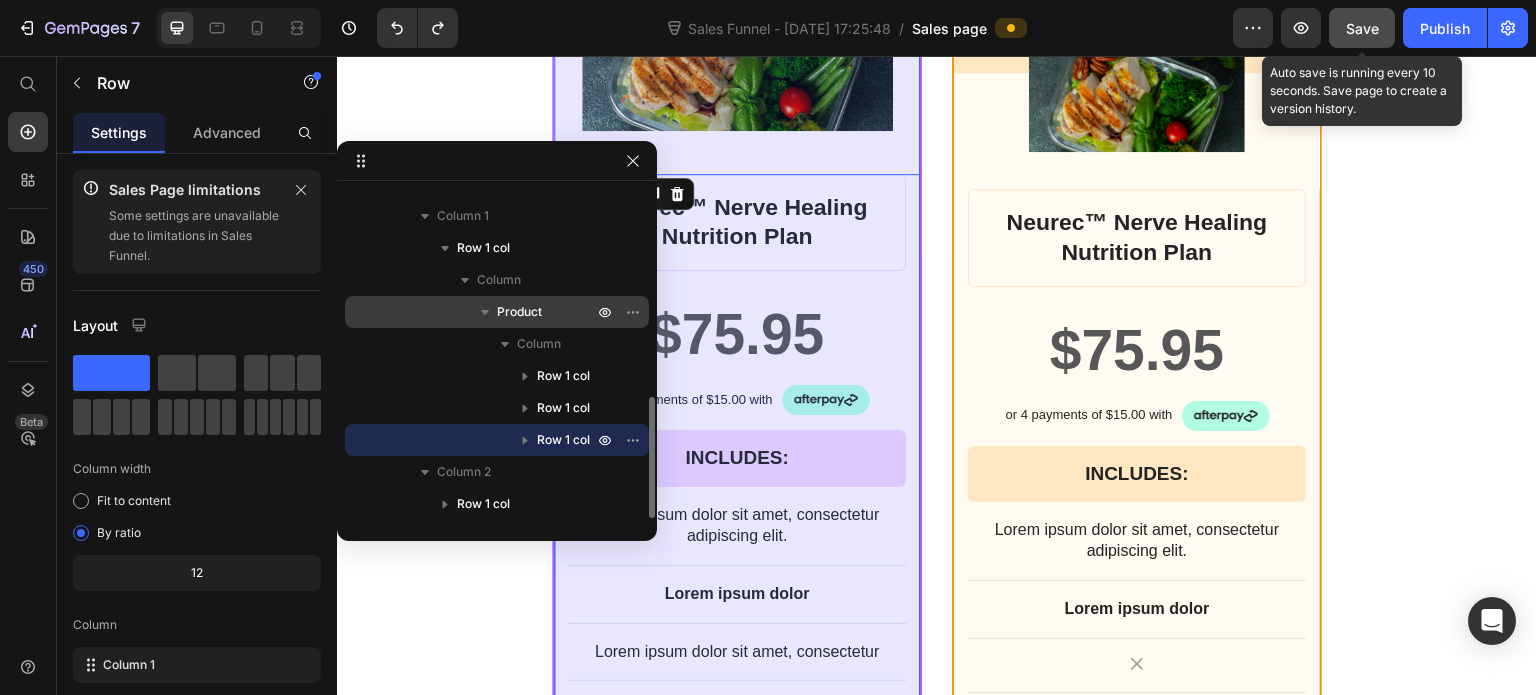 click on "Product" at bounding box center (519, 312) 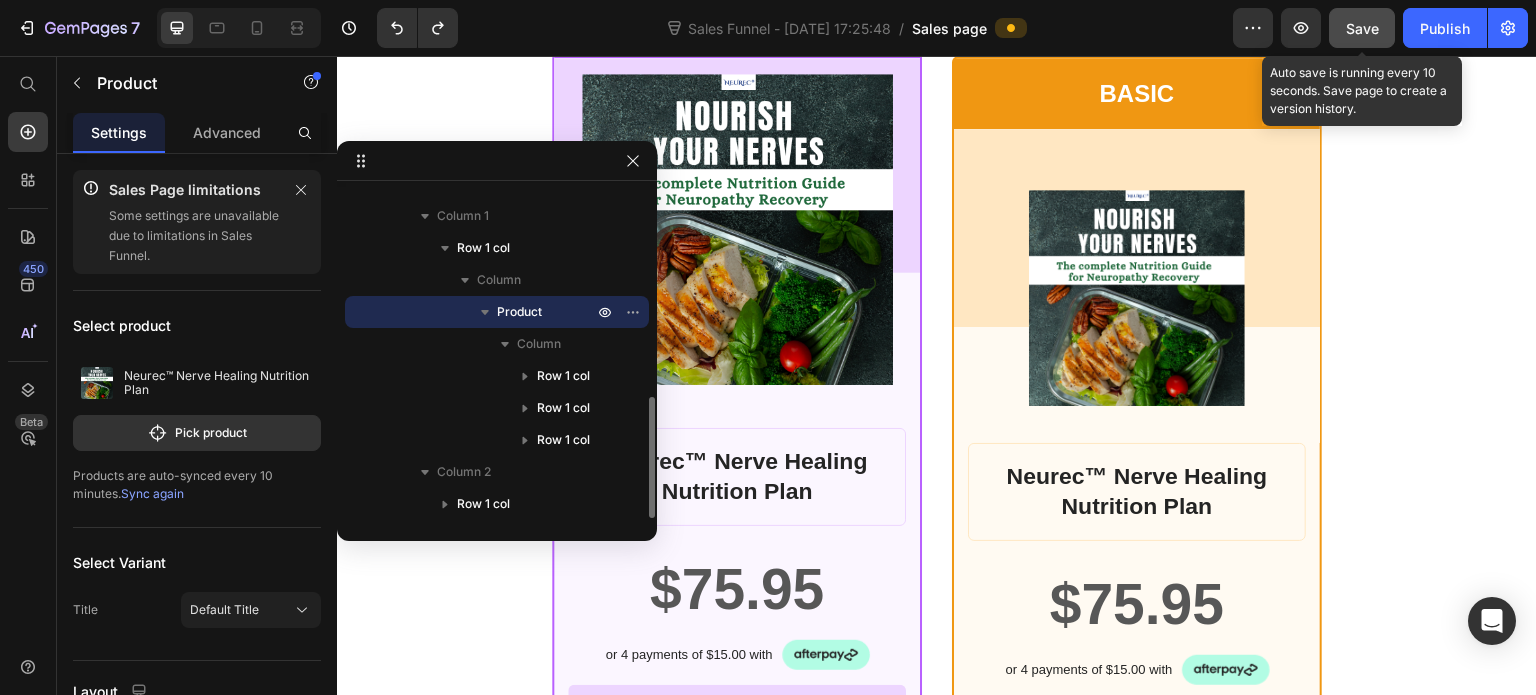 scroll, scrollTop: 14556, scrollLeft: 0, axis: vertical 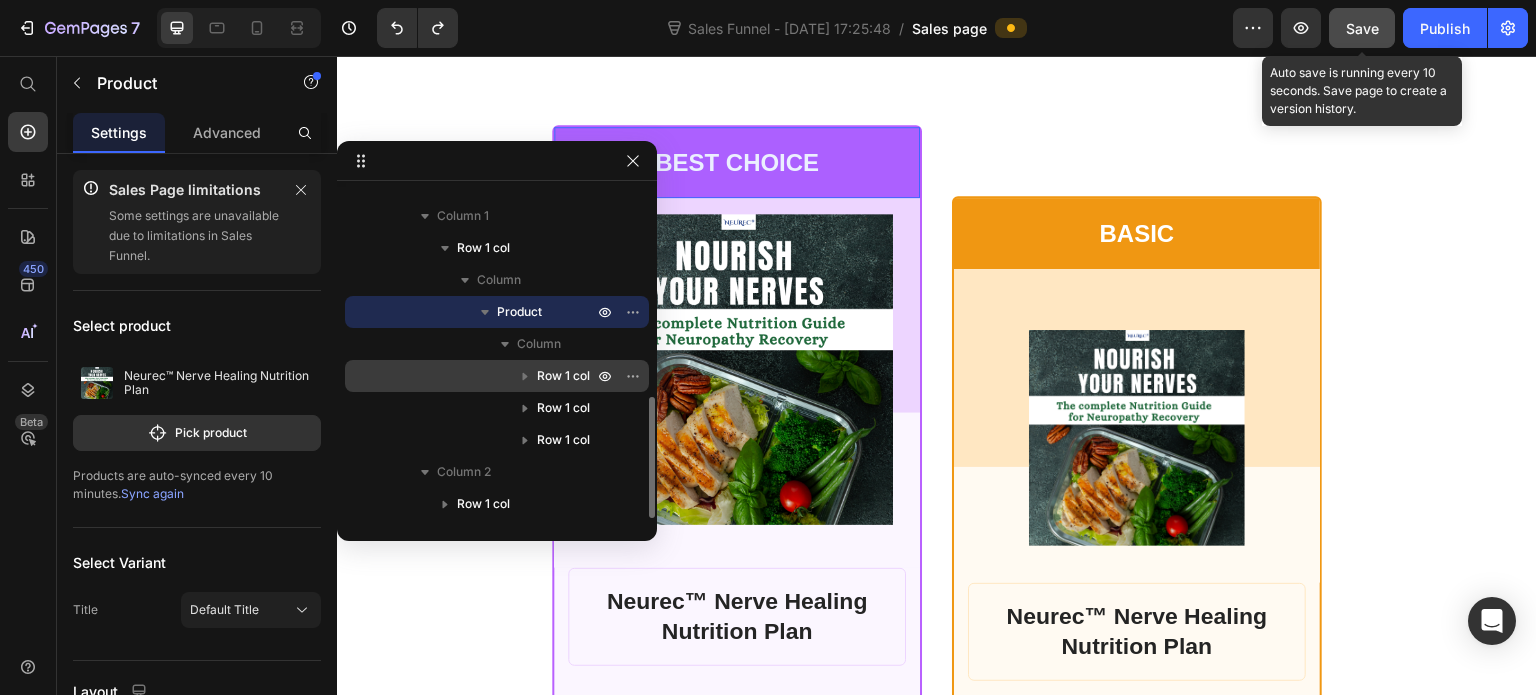 click on "Row 1 col" at bounding box center [563, 376] 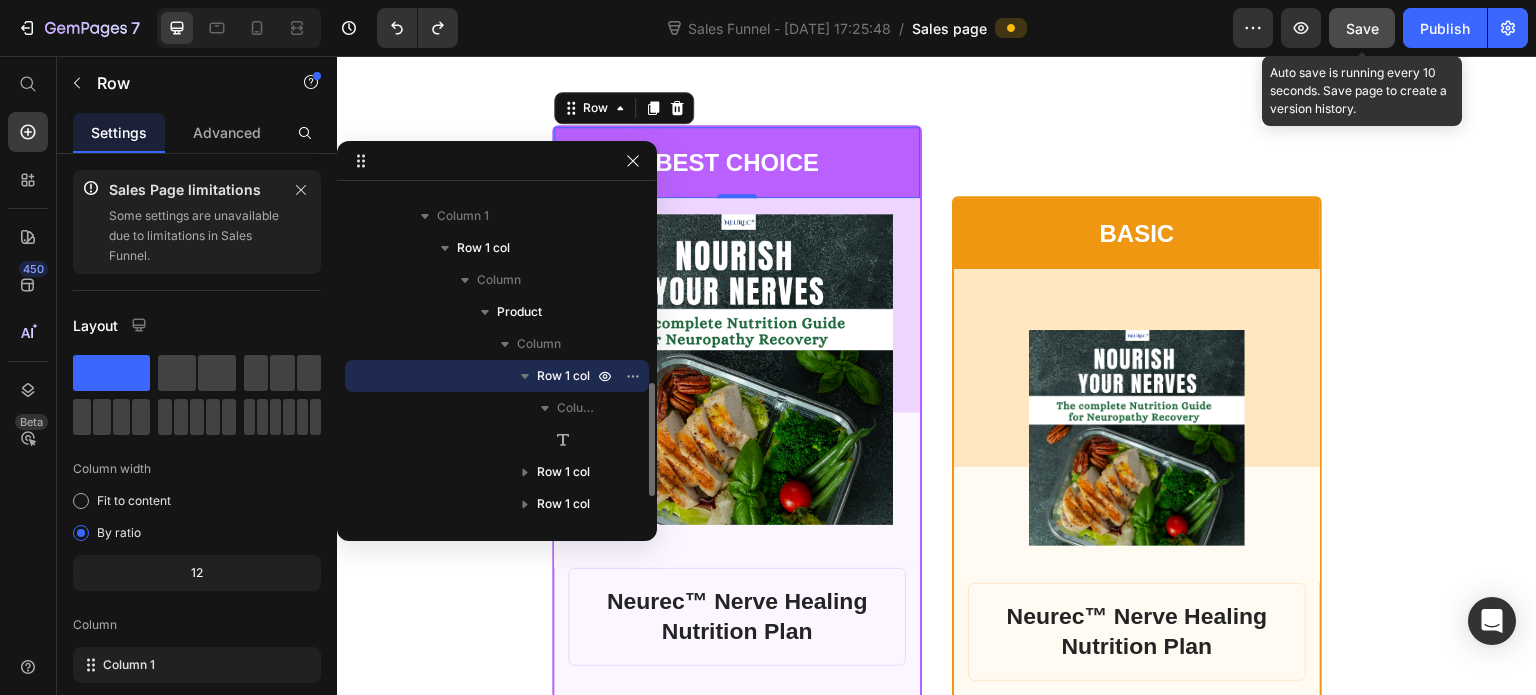 click 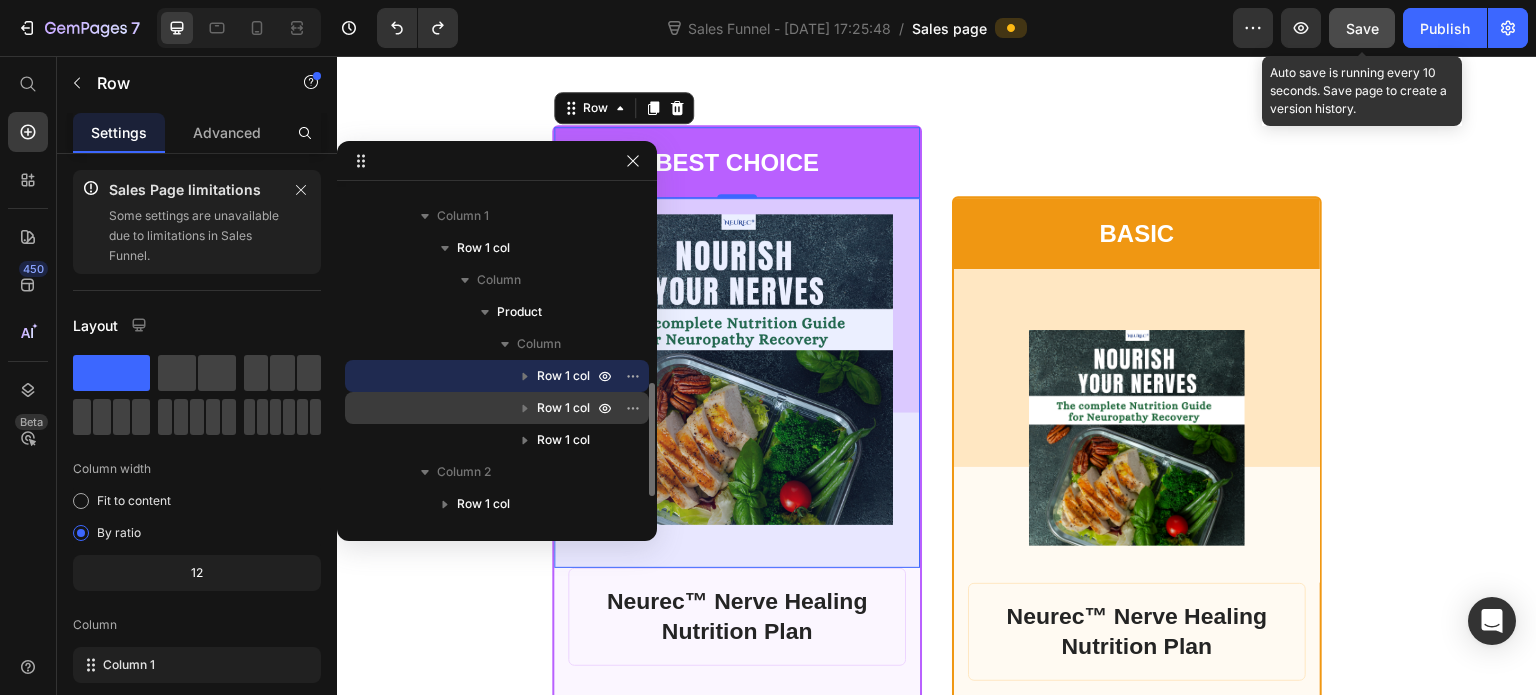click on "Row 1 col" at bounding box center (563, 408) 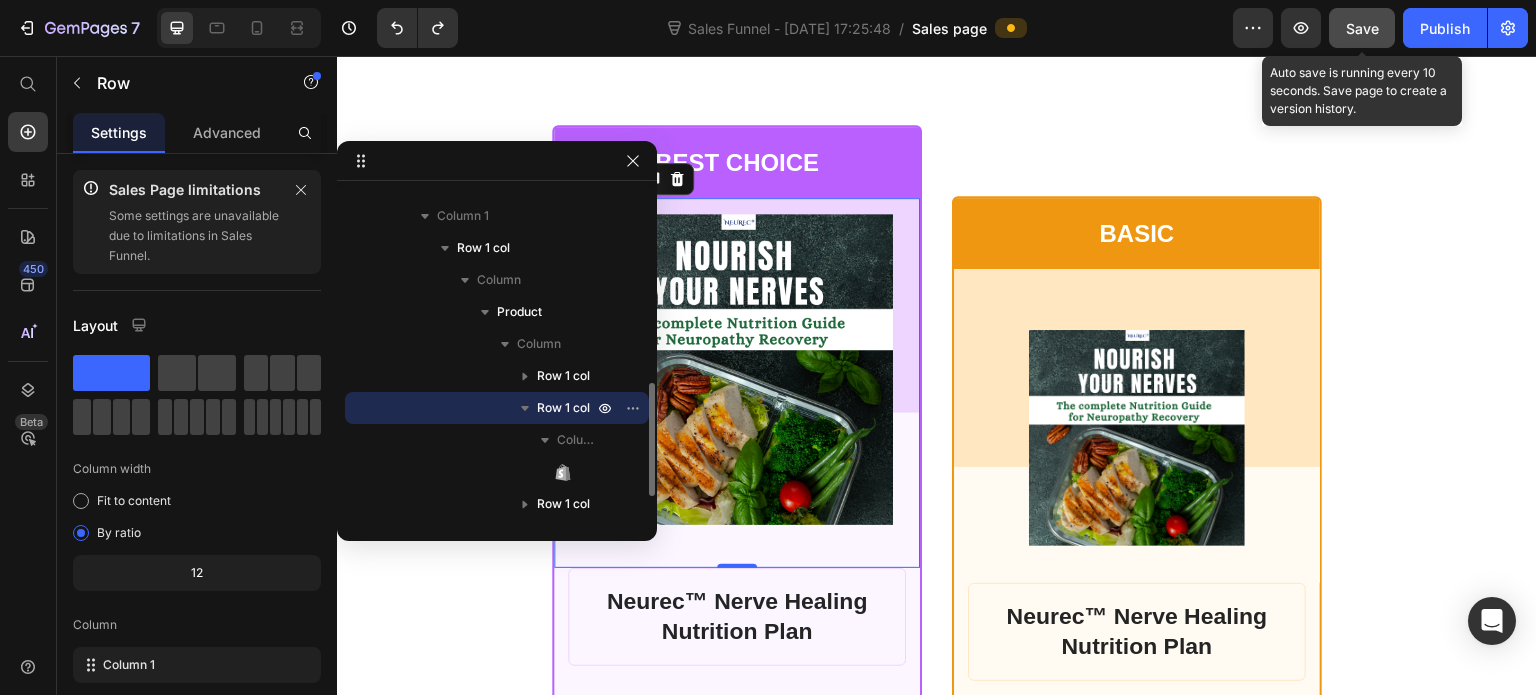 click on "Row 1 col" at bounding box center [563, 408] 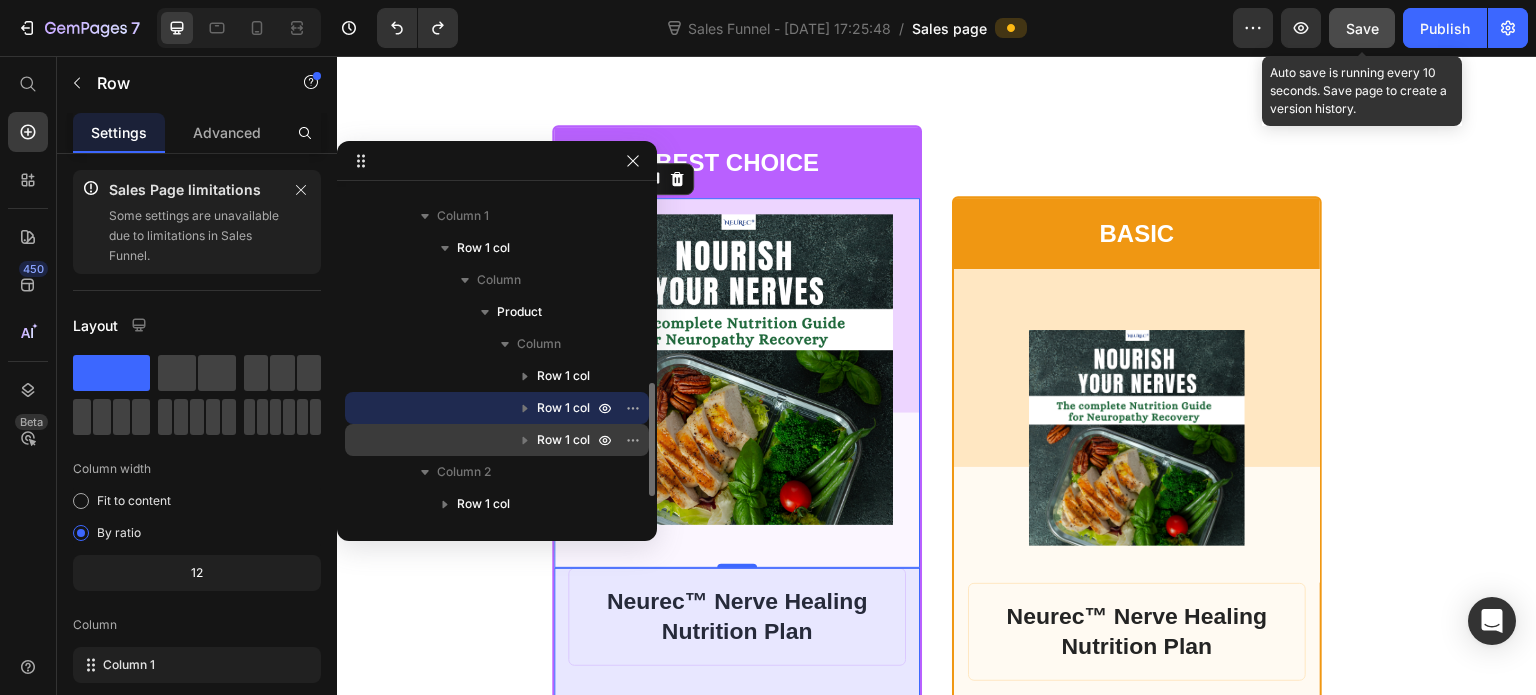 click on "Row 1 col" at bounding box center [563, 440] 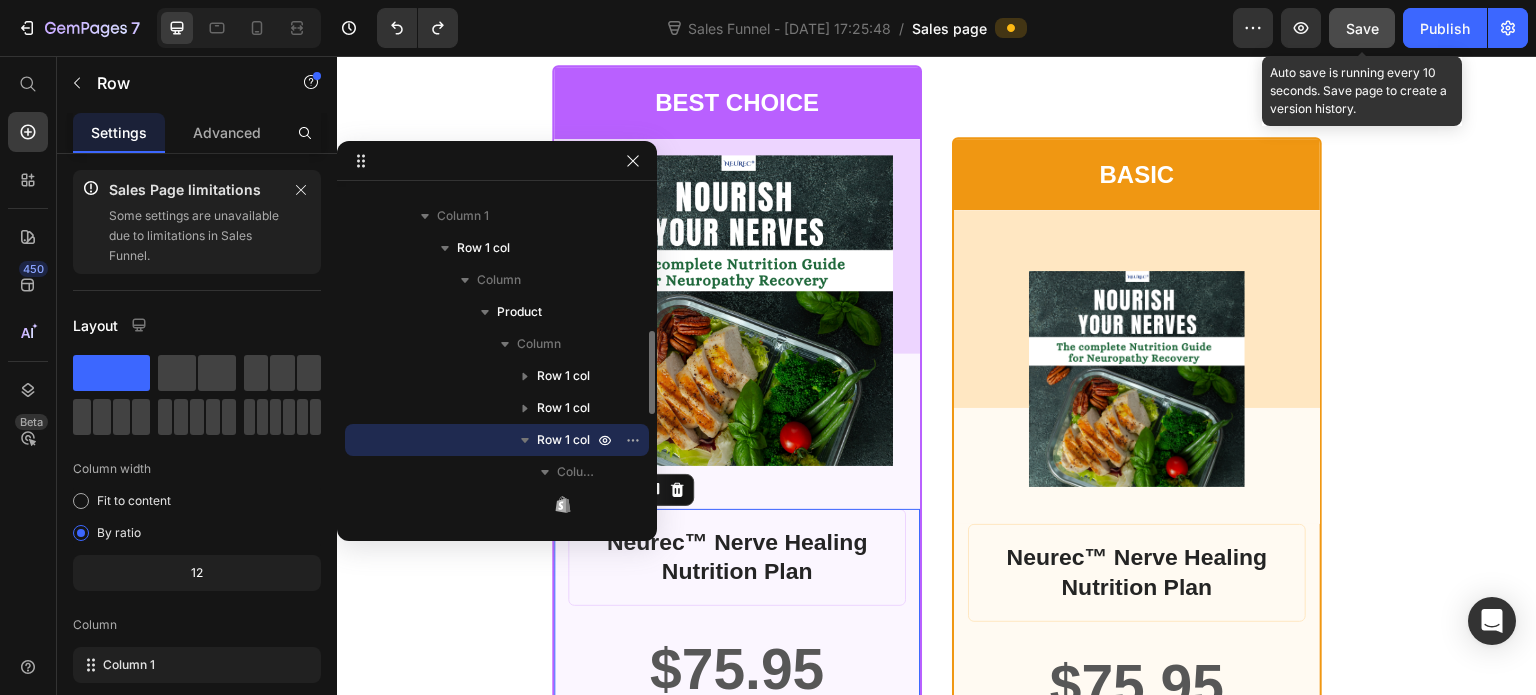 scroll, scrollTop: 14996, scrollLeft: 0, axis: vertical 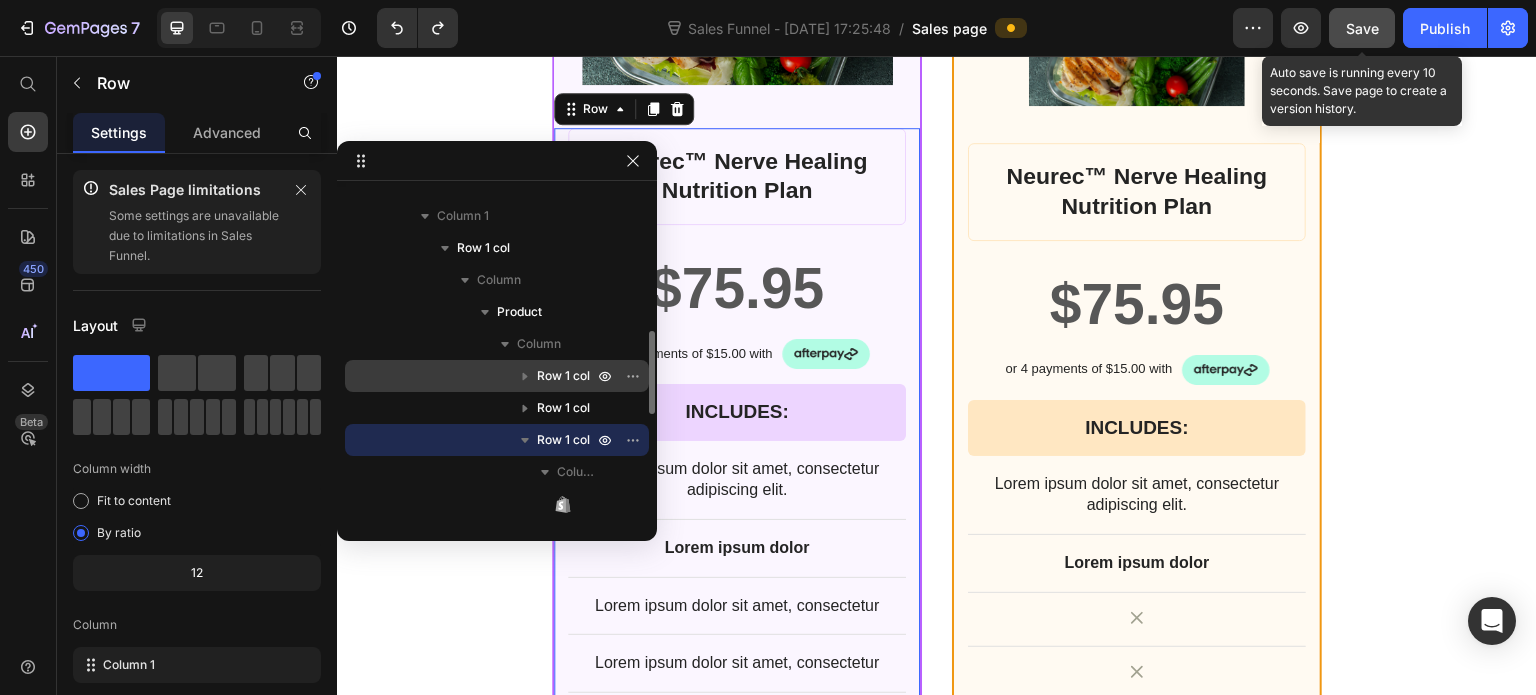 click at bounding box center [525, 376] 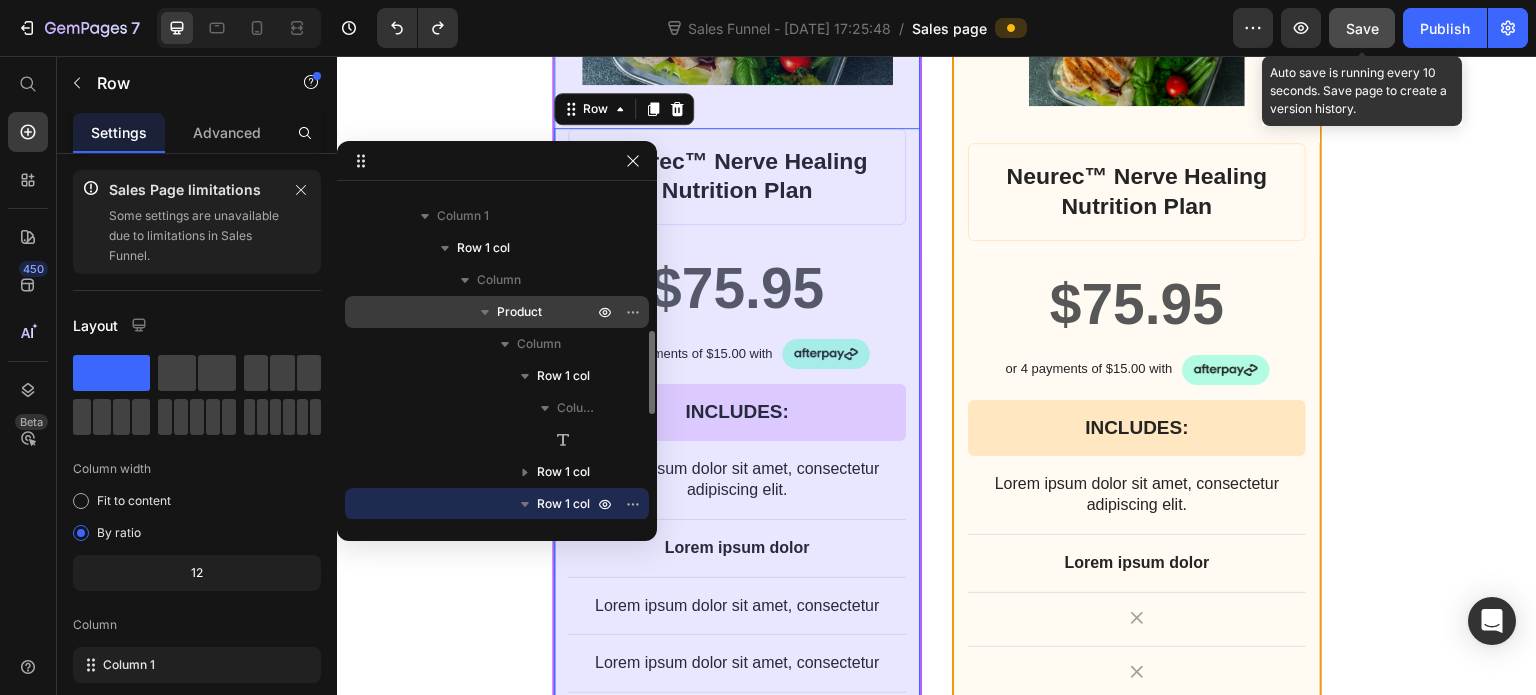 click on "Product" at bounding box center [519, 312] 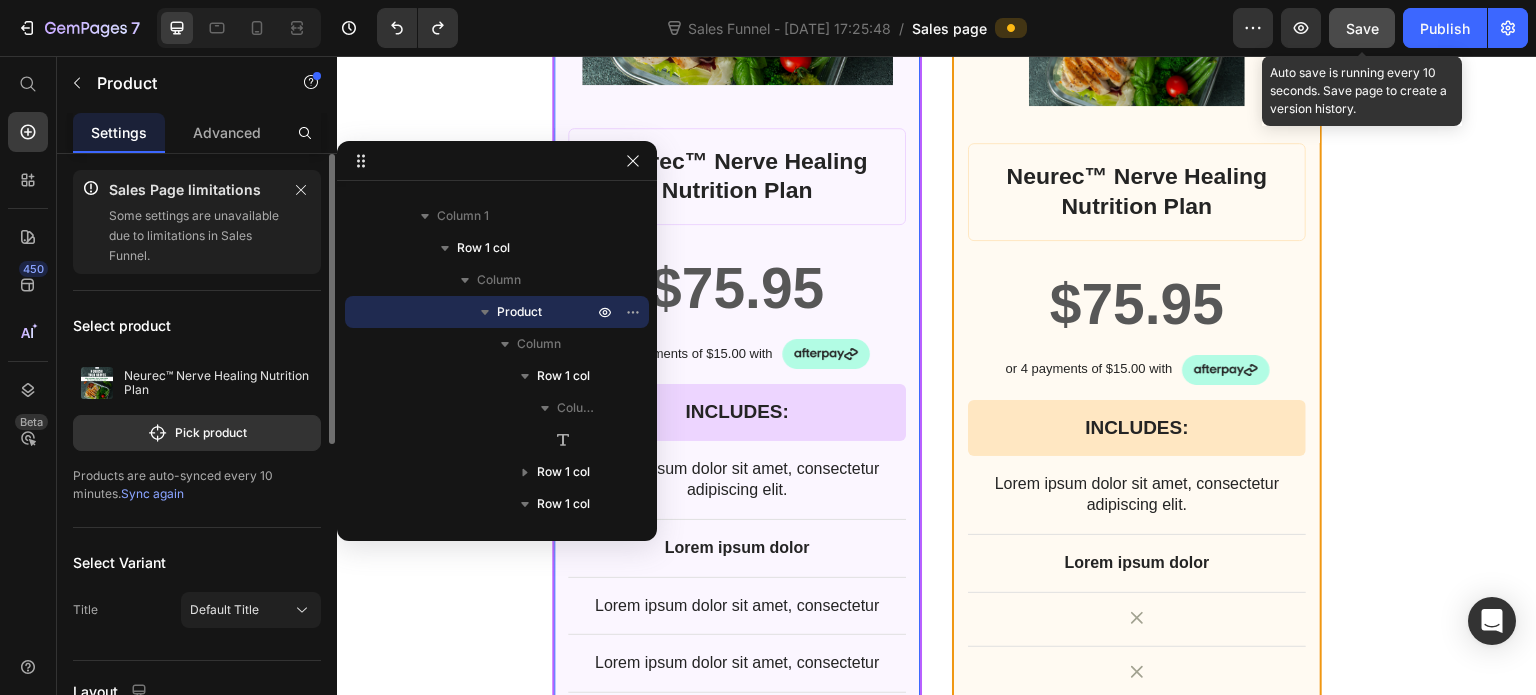 click on "Select Variant" at bounding box center [197, 562] 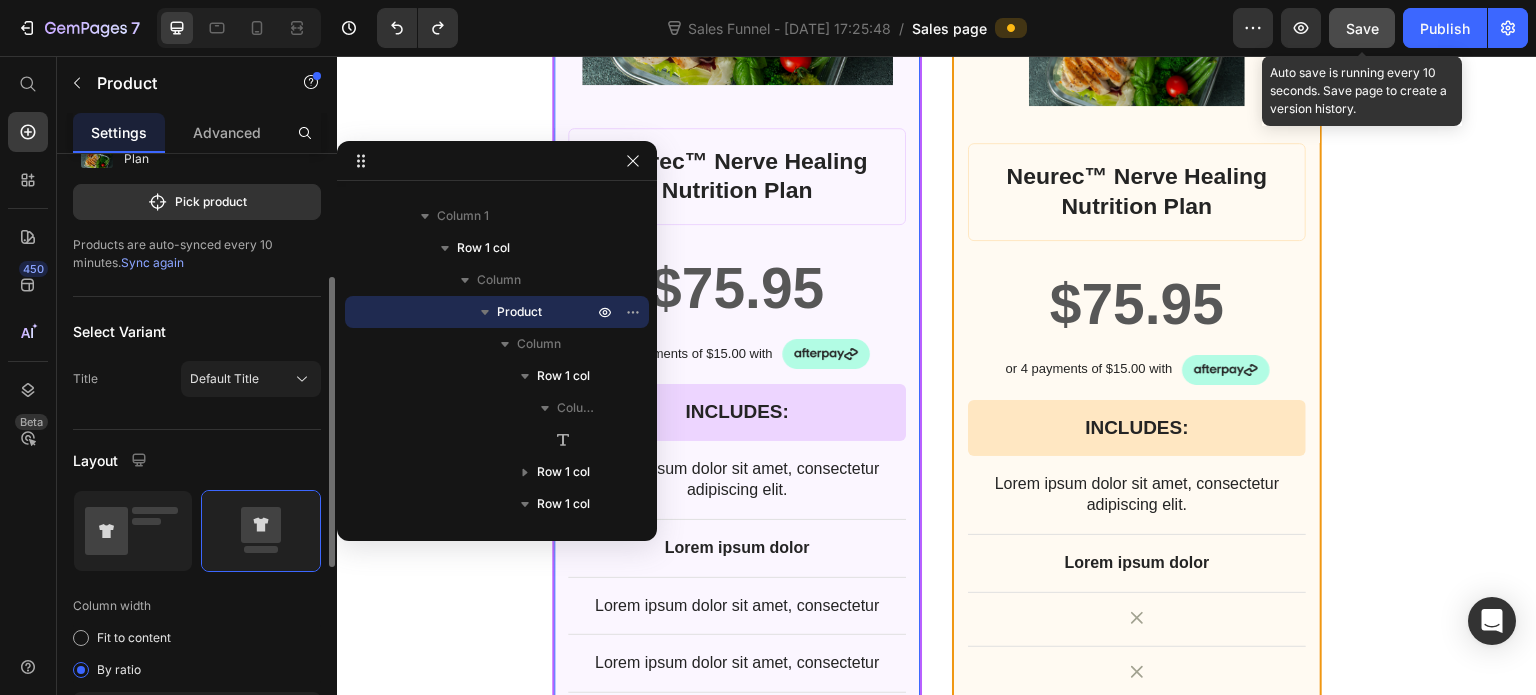 scroll, scrollTop: 248, scrollLeft: 0, axis: vertical 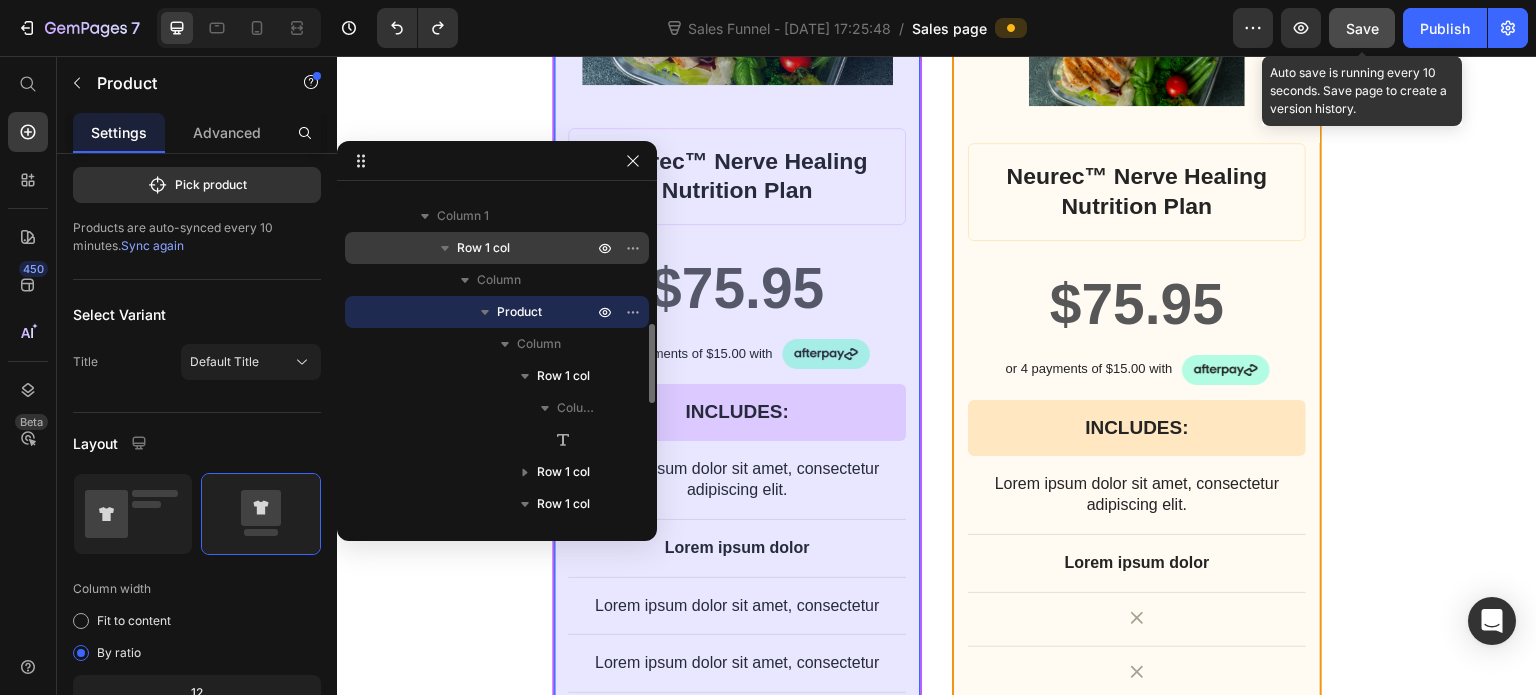 click on "Row 1 col" at bounding box center [483, 248] 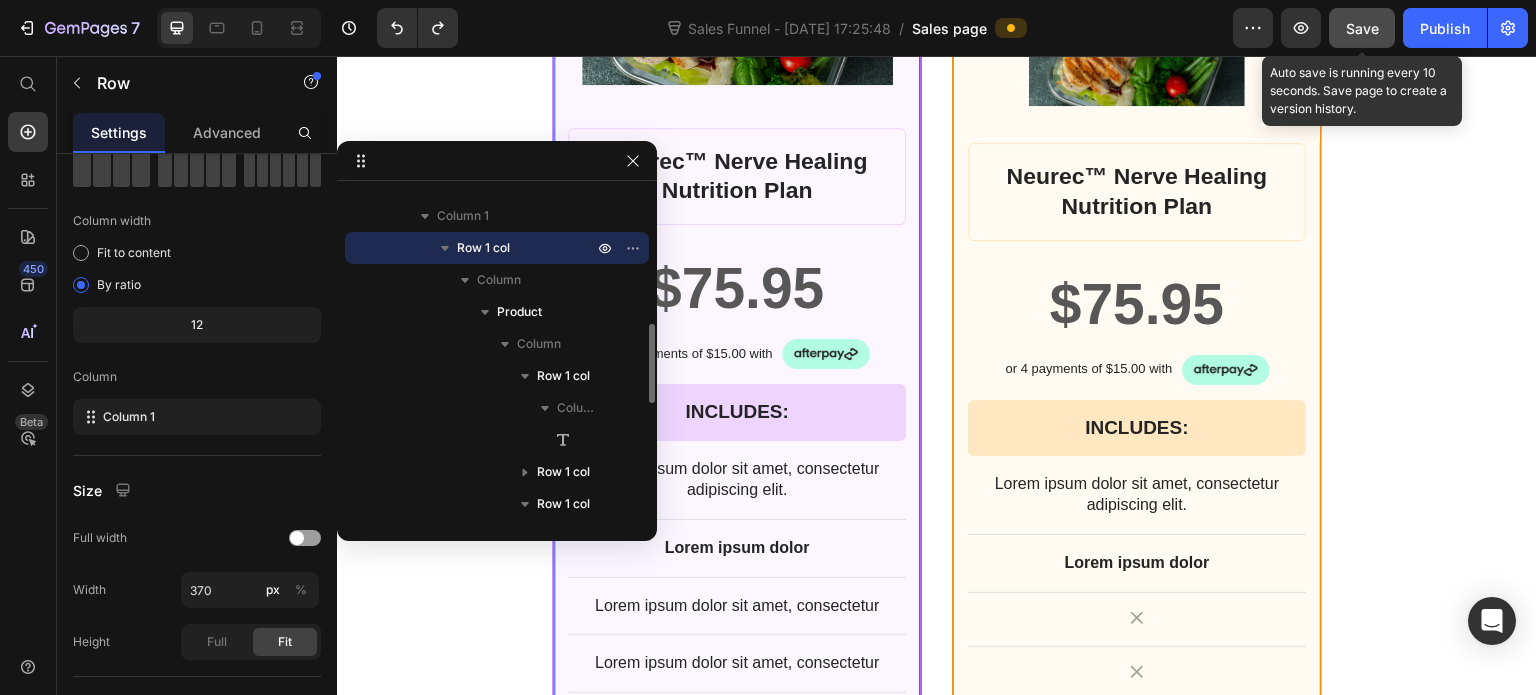 scroll, scrollTop: 0, scrollLeft: 0, axis: both 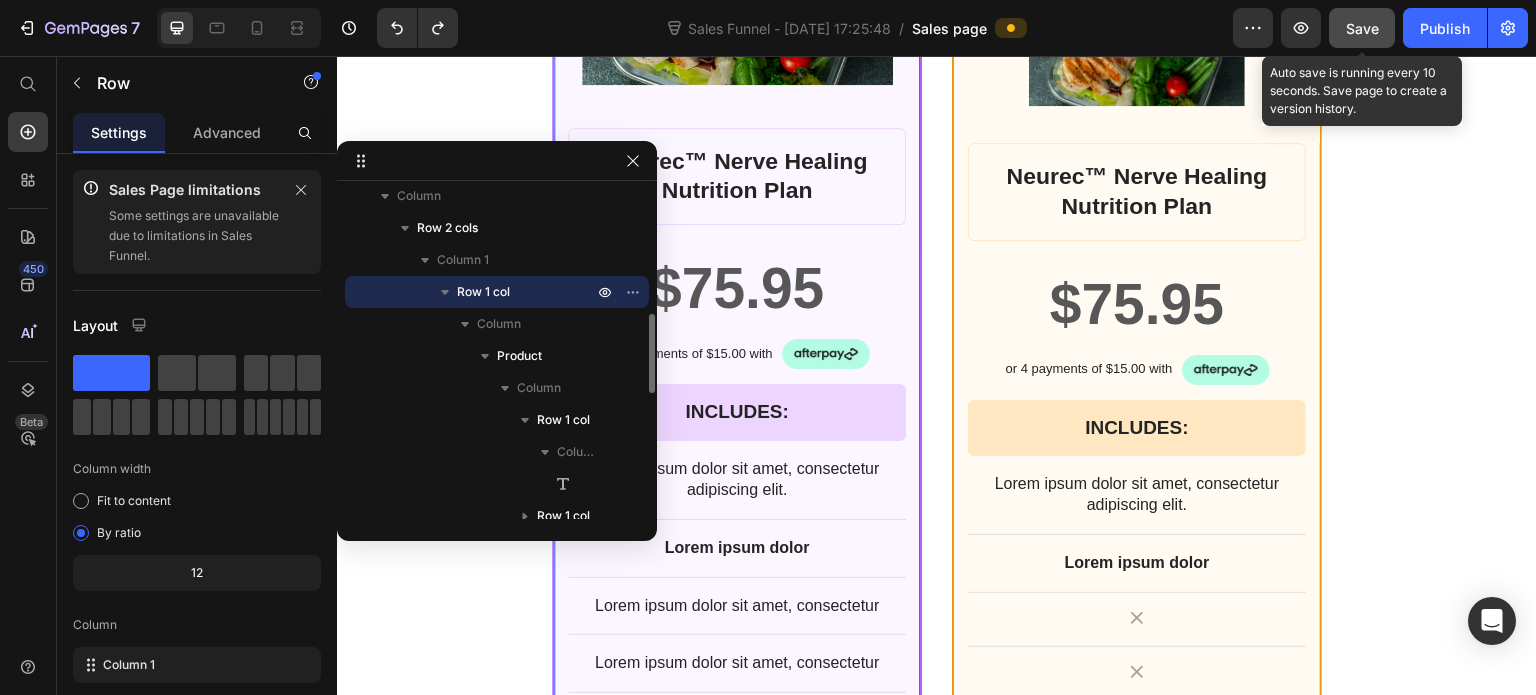 click on "Row 1 col" at bounding box center [483, 292] 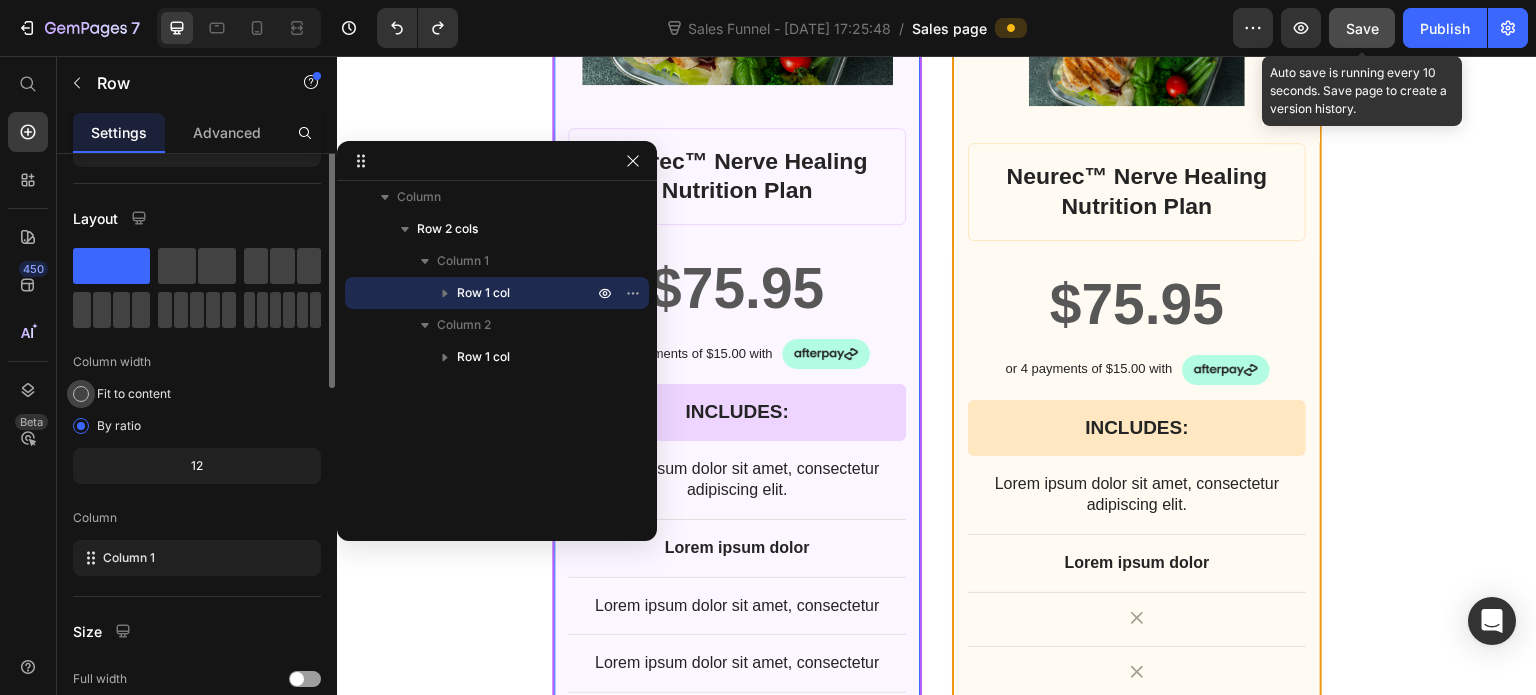 scroll, scrollTop: 0, scrollLeft: 0, axis: both 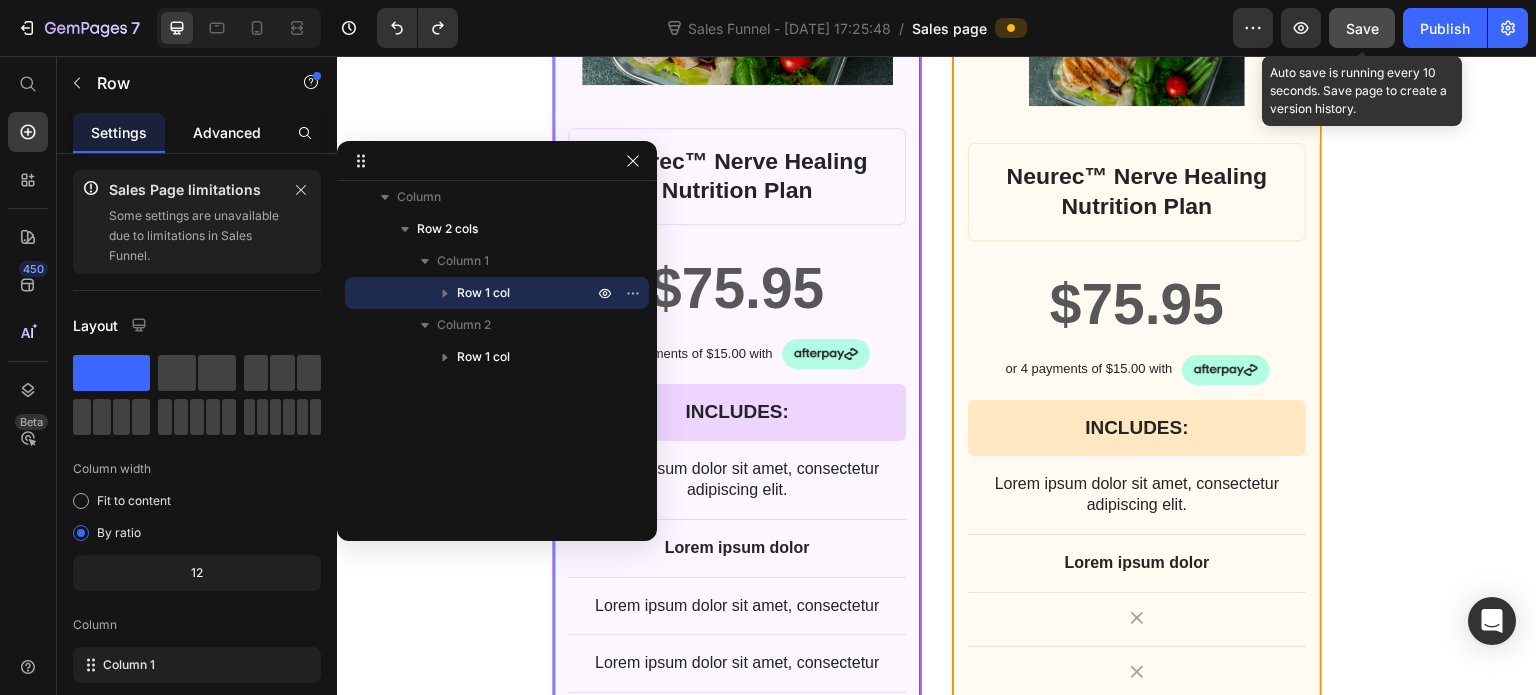 click on "Advanced" at bounding box center (227, 132) 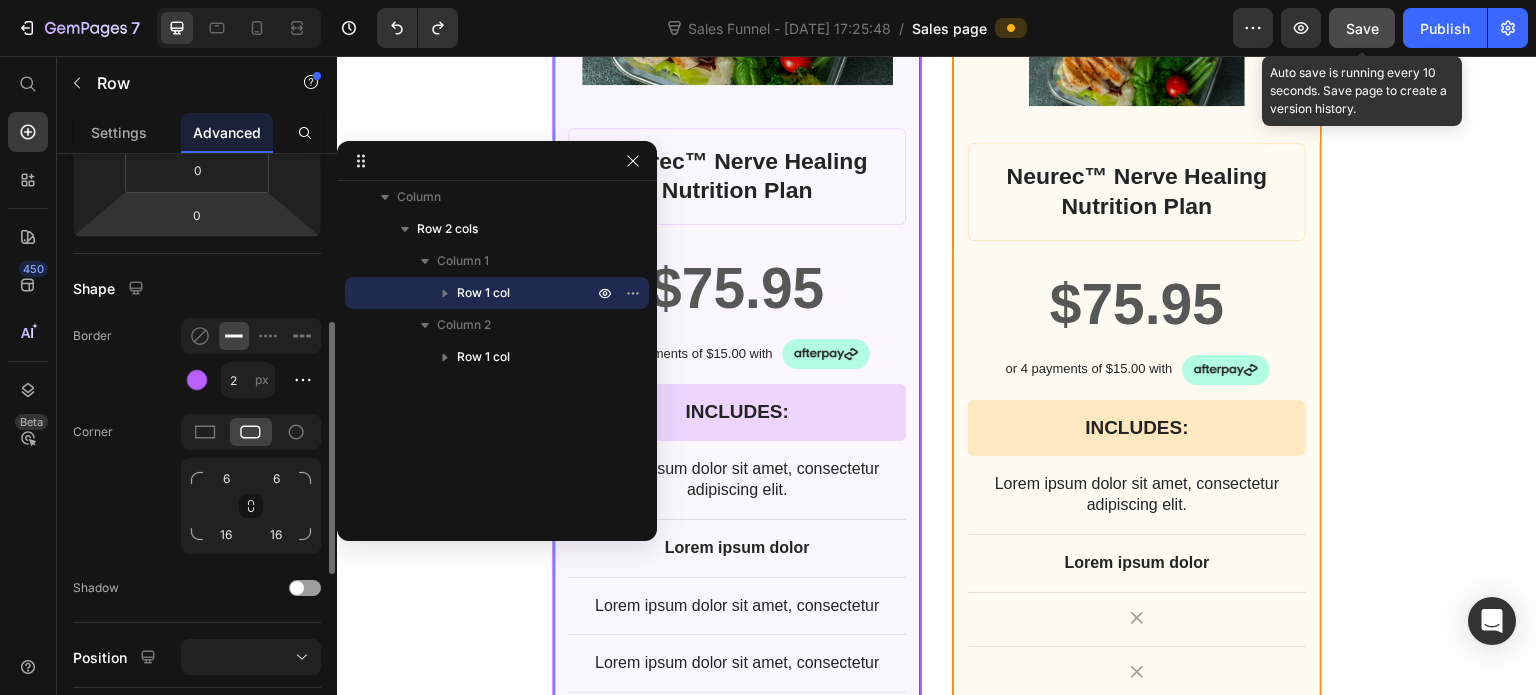 scroll, scrollTop: 408, scrollLeft: 0, axis: vertical 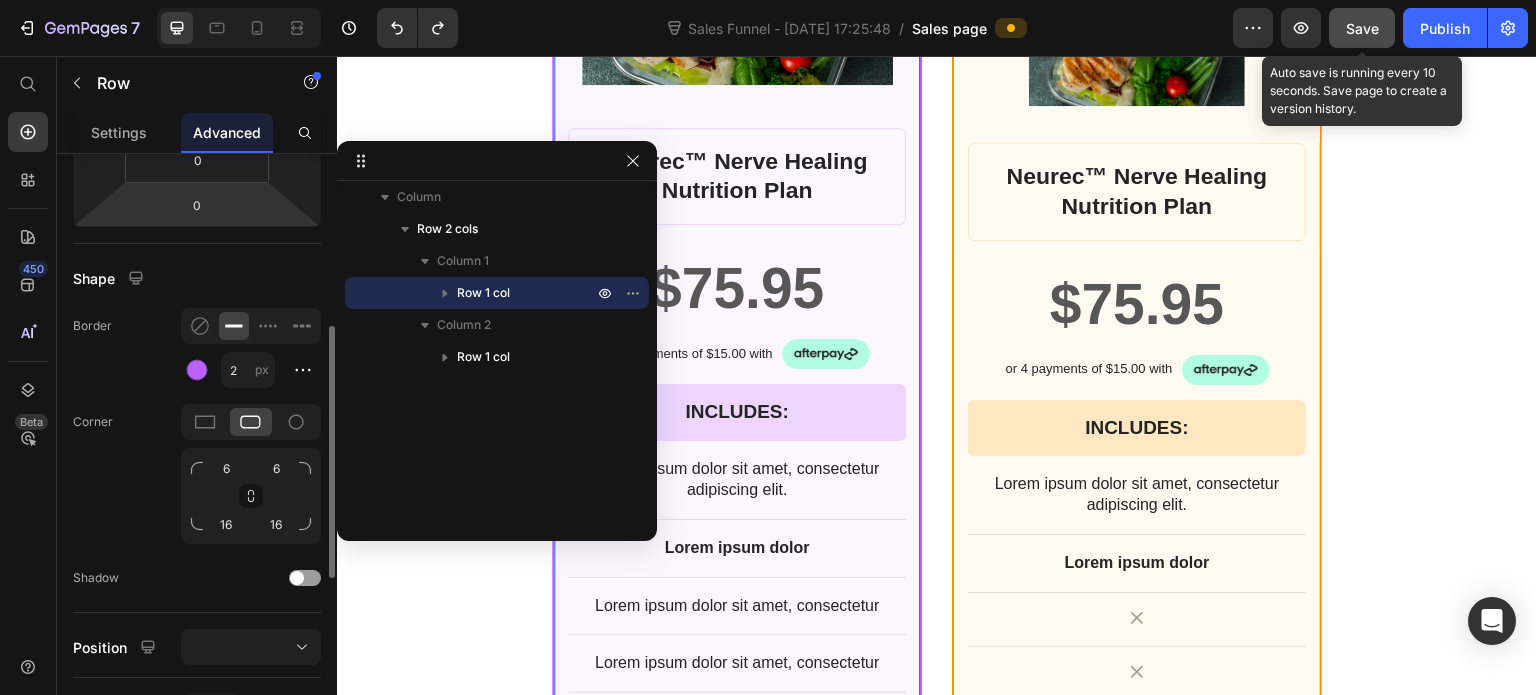 click on "Border 2 px" 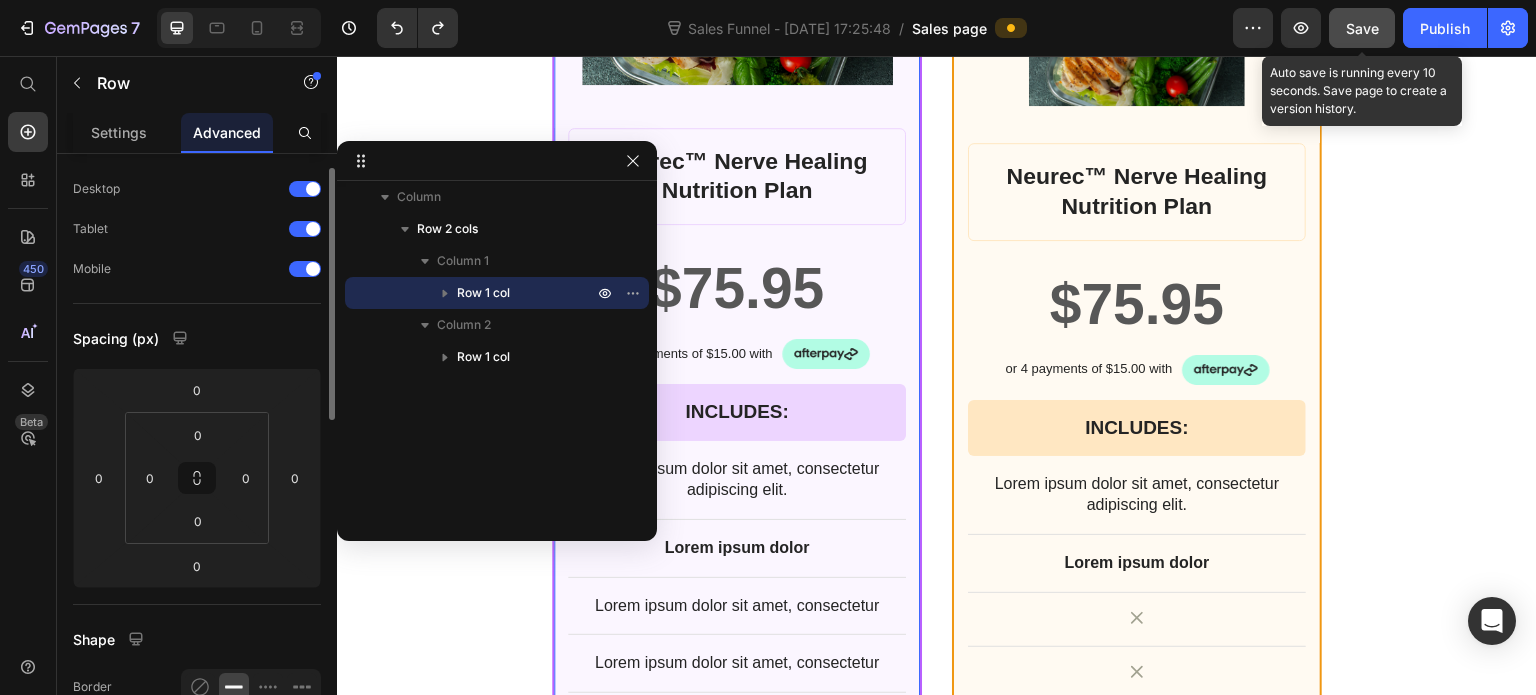 scroll, scrollTop: 42, scrollLeft: 0, axis: vertical 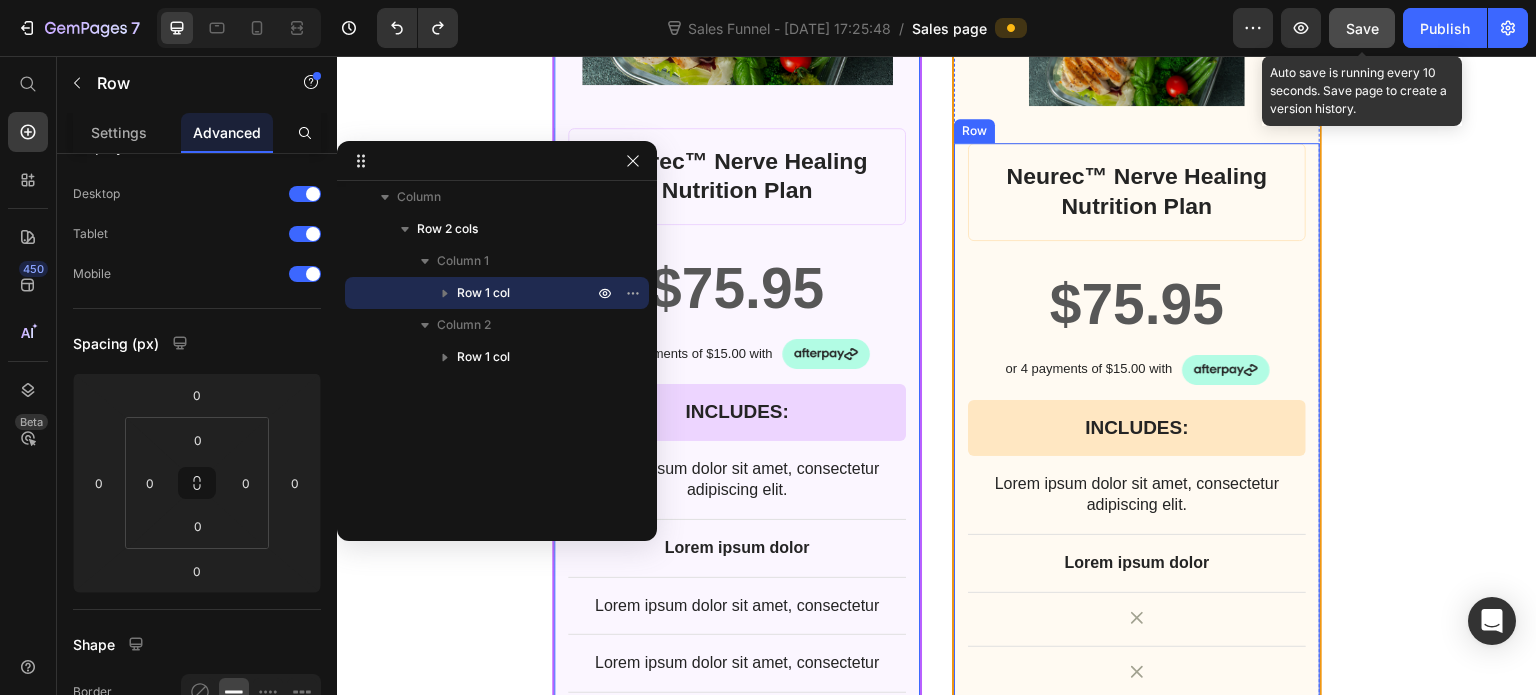 click on "Neurec™ Nerve Healing Nutrition Plan Product Title $75.95 Product Price Row or 4 payments of $15.00 with Text Block Image Row INCLUDES: Text Block Row Row Lorem ipsum dolor sit amet, consectetur adipiscing elit. Text Block Lorem ipsum dolor Text Block
Icon Row
Icon Row
Icon Row
Icon Row $75.95 Product Price BEST PRICE. BUY NOW! Add to Cart Row 30 - Day money back guarantee Text Block" at bounding box center [1137, 584] 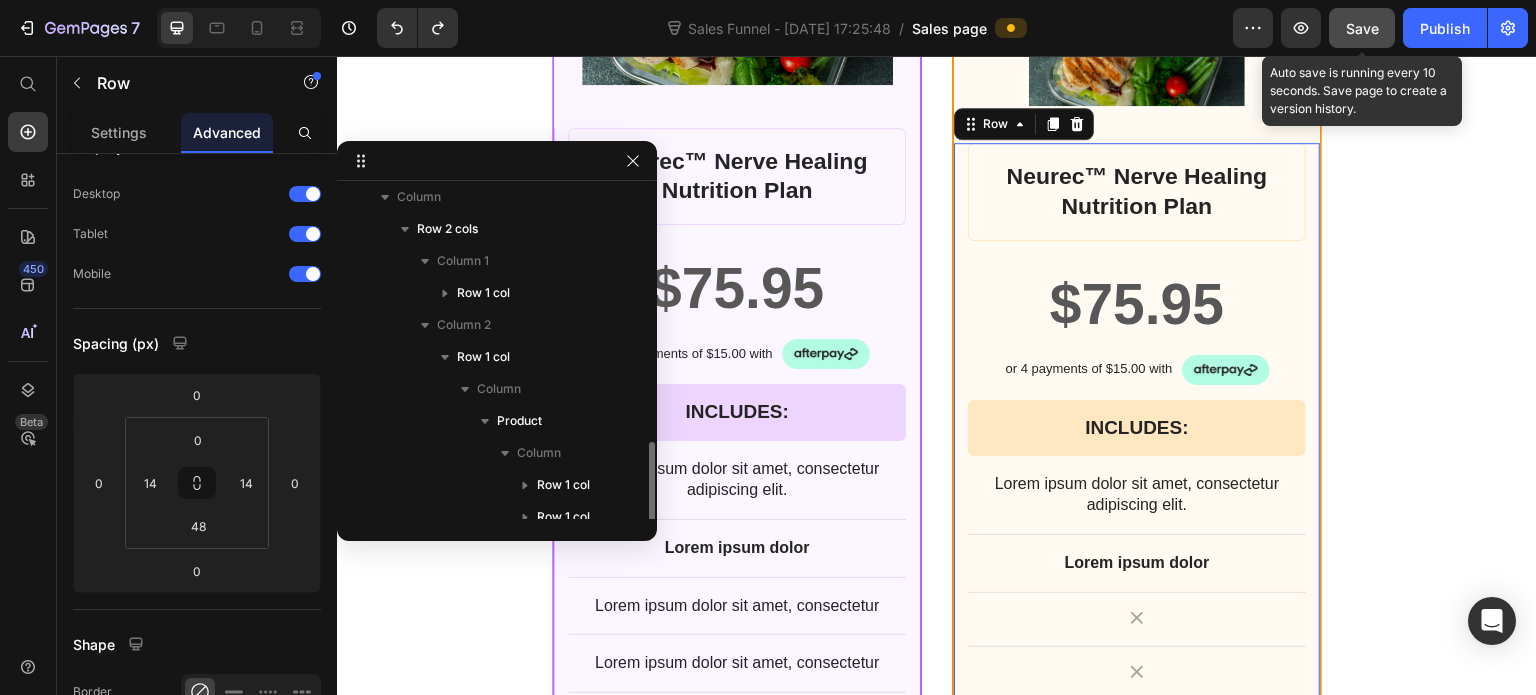scroll, scrollTop: 565, scrollLeft: 0, axis: vertical 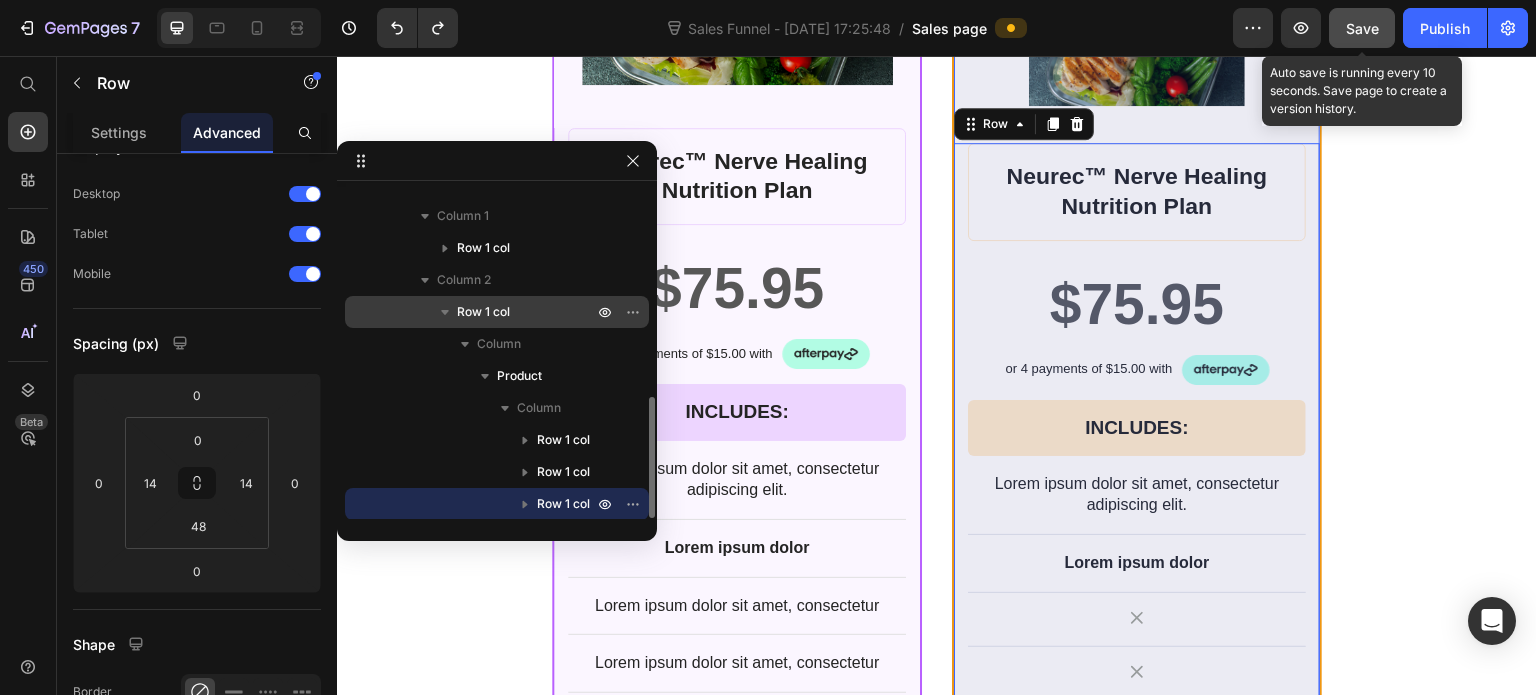 click on "Row 1 col" at bounding box center [483, 312] 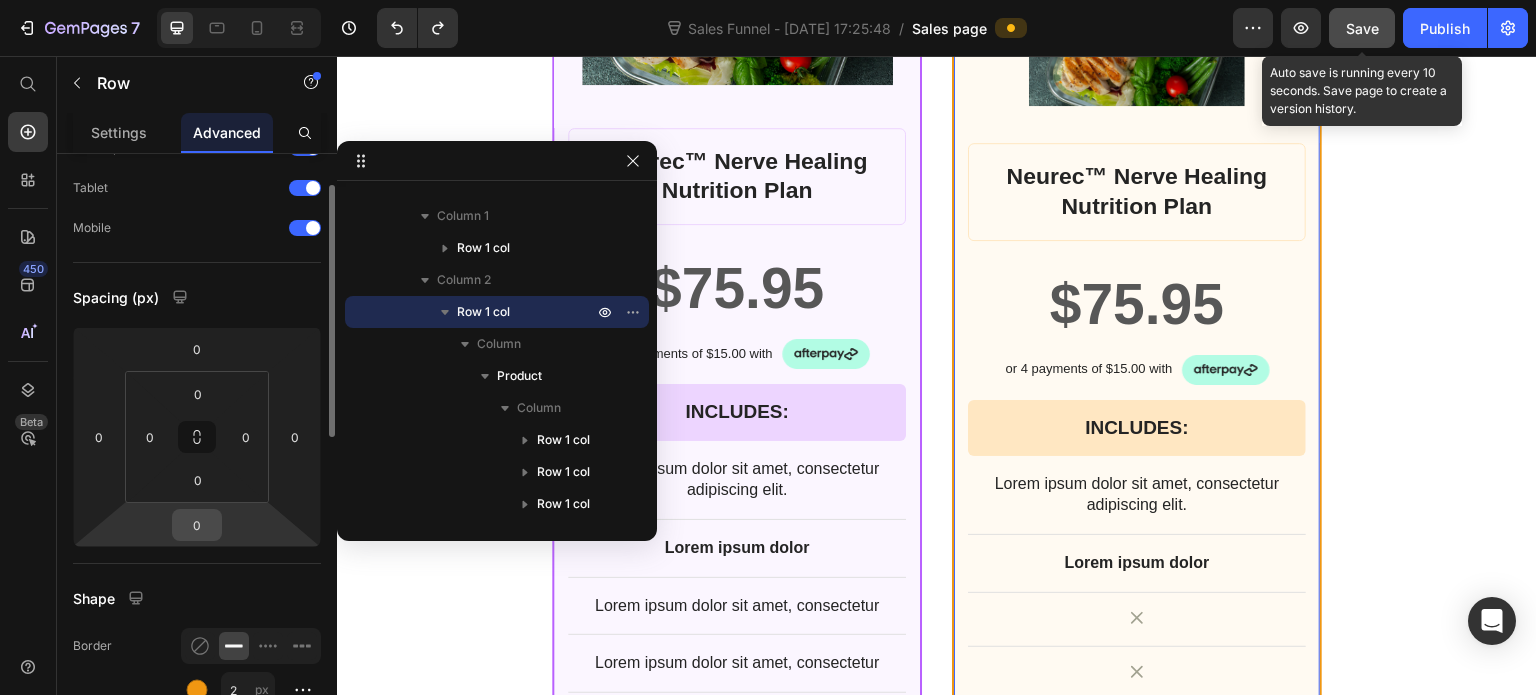 scroll, scrollTop: 84, scrollLeft: 0, axis: vertical 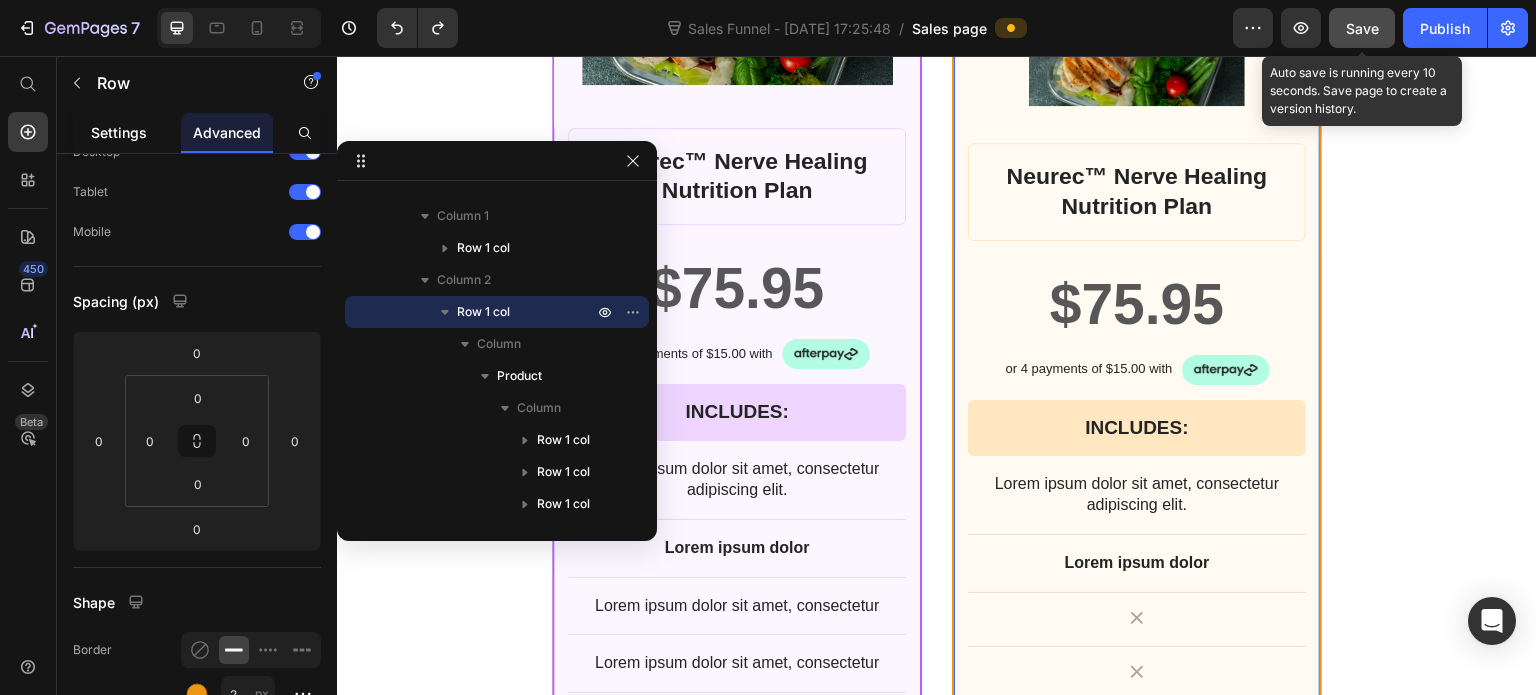 click on "Settings" at bounding box center [119, 132] 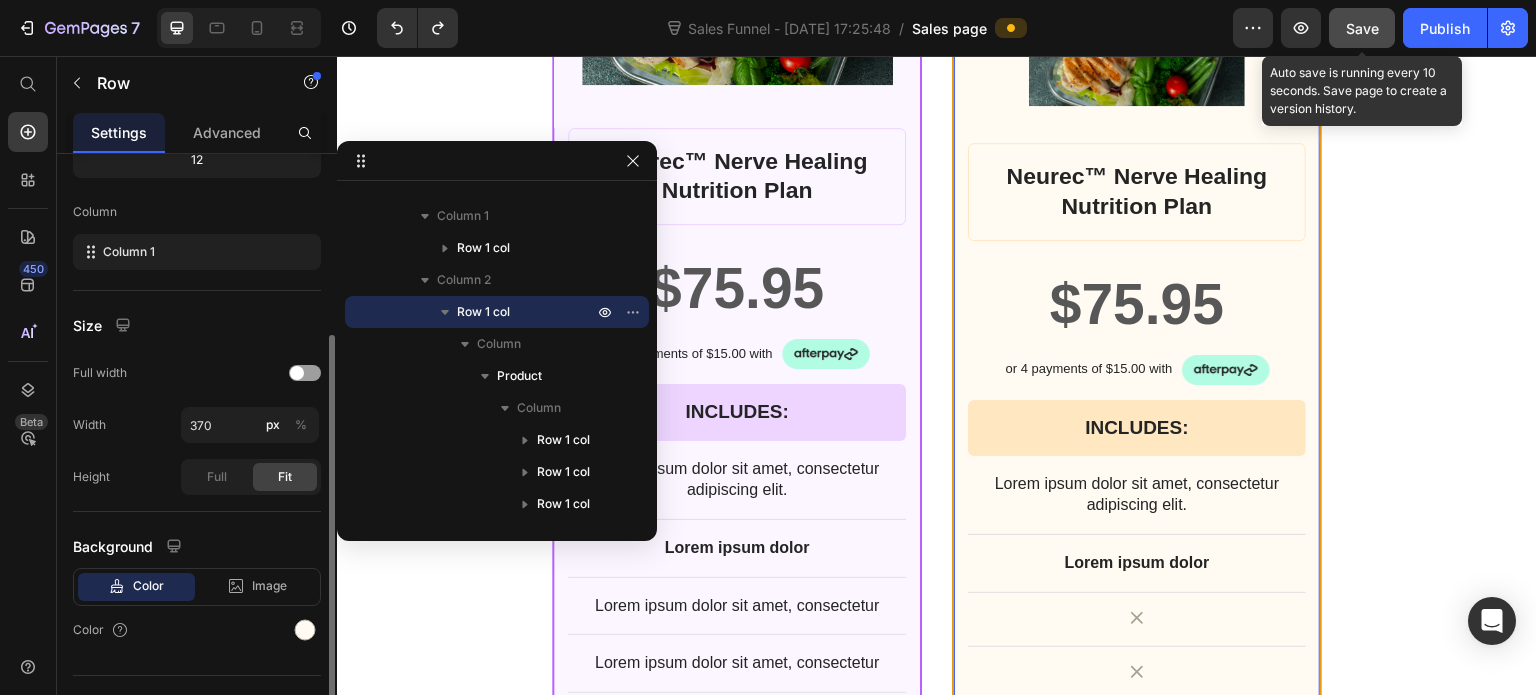 scroll, scrollTop: 312, scrollLeft: 0, axis: vertical 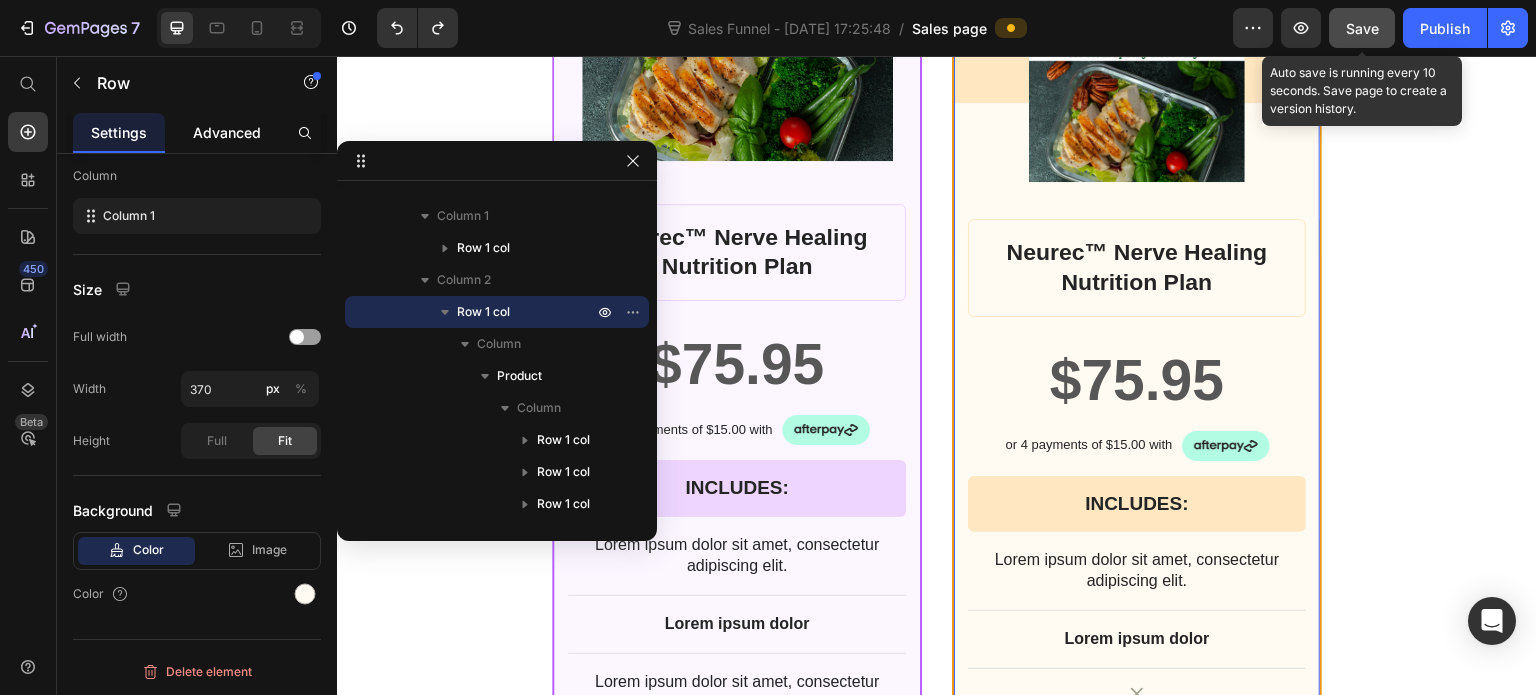 click on "Advanced" at bounding box center [227, 132] 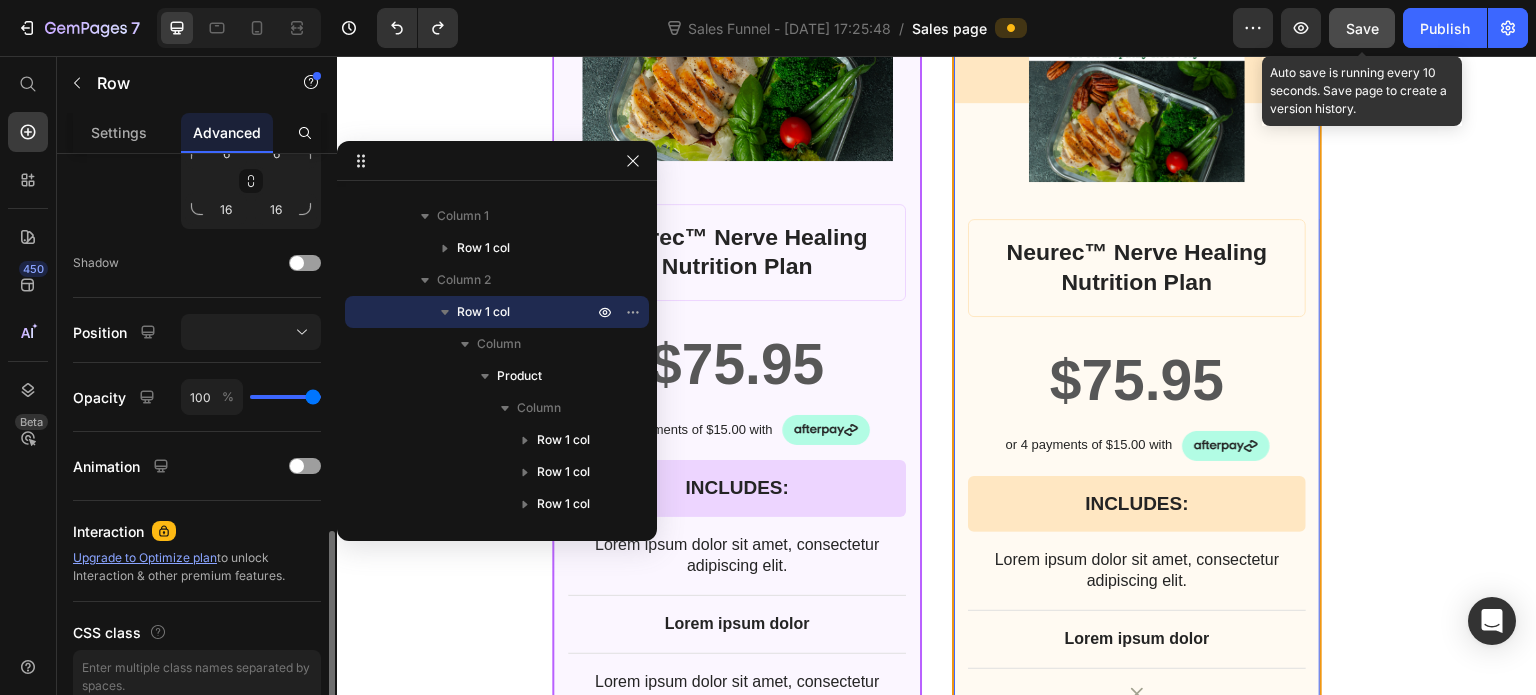 scroll, scrollTop: 776, scrollLeft: 0, axis: vertical 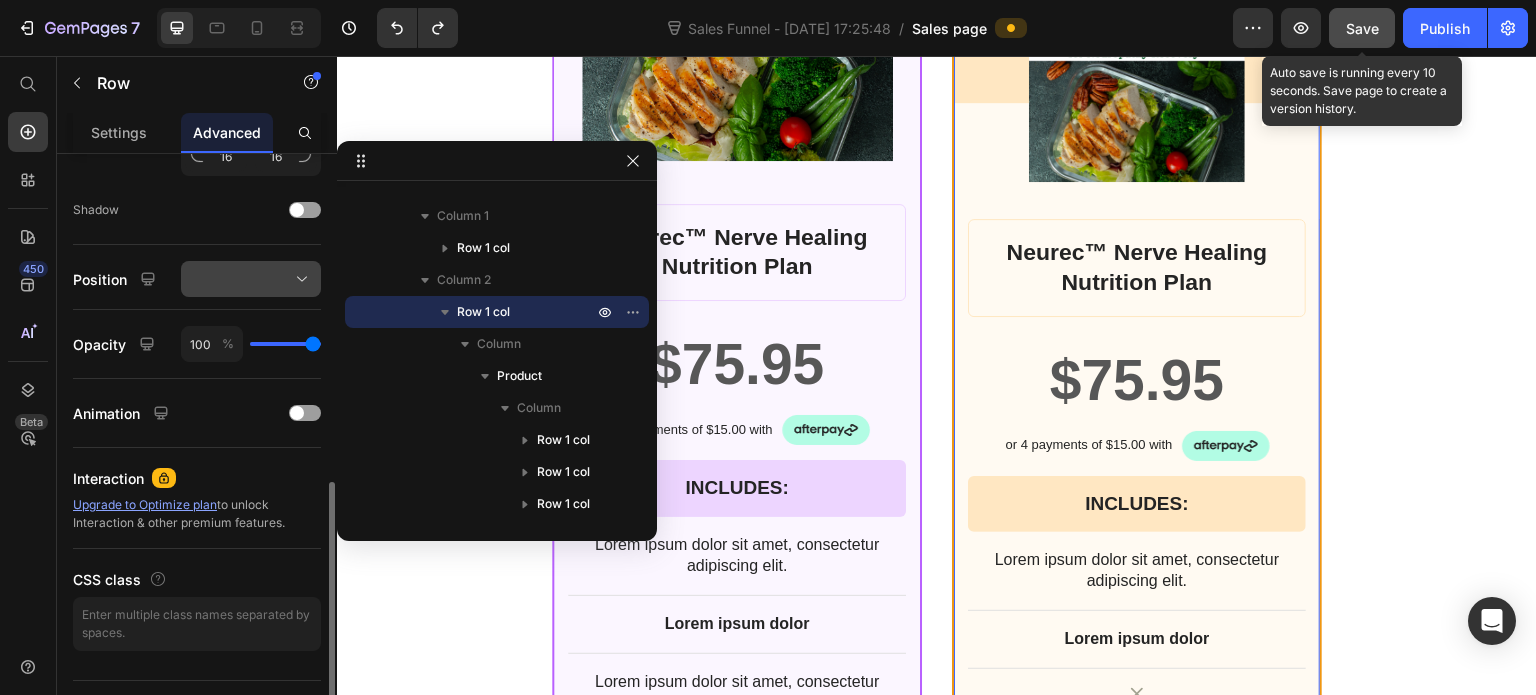 click at bounding box center [251, 279] 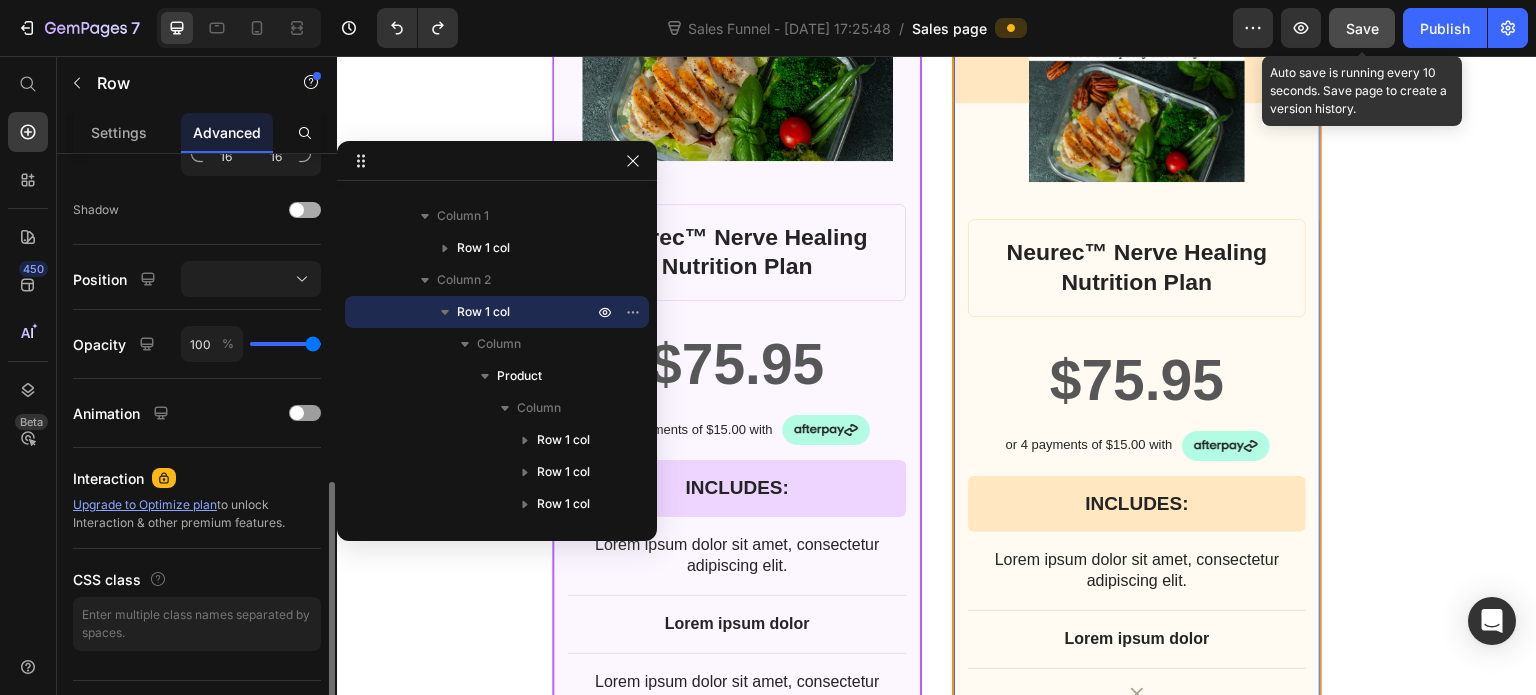 click on "Shadow" 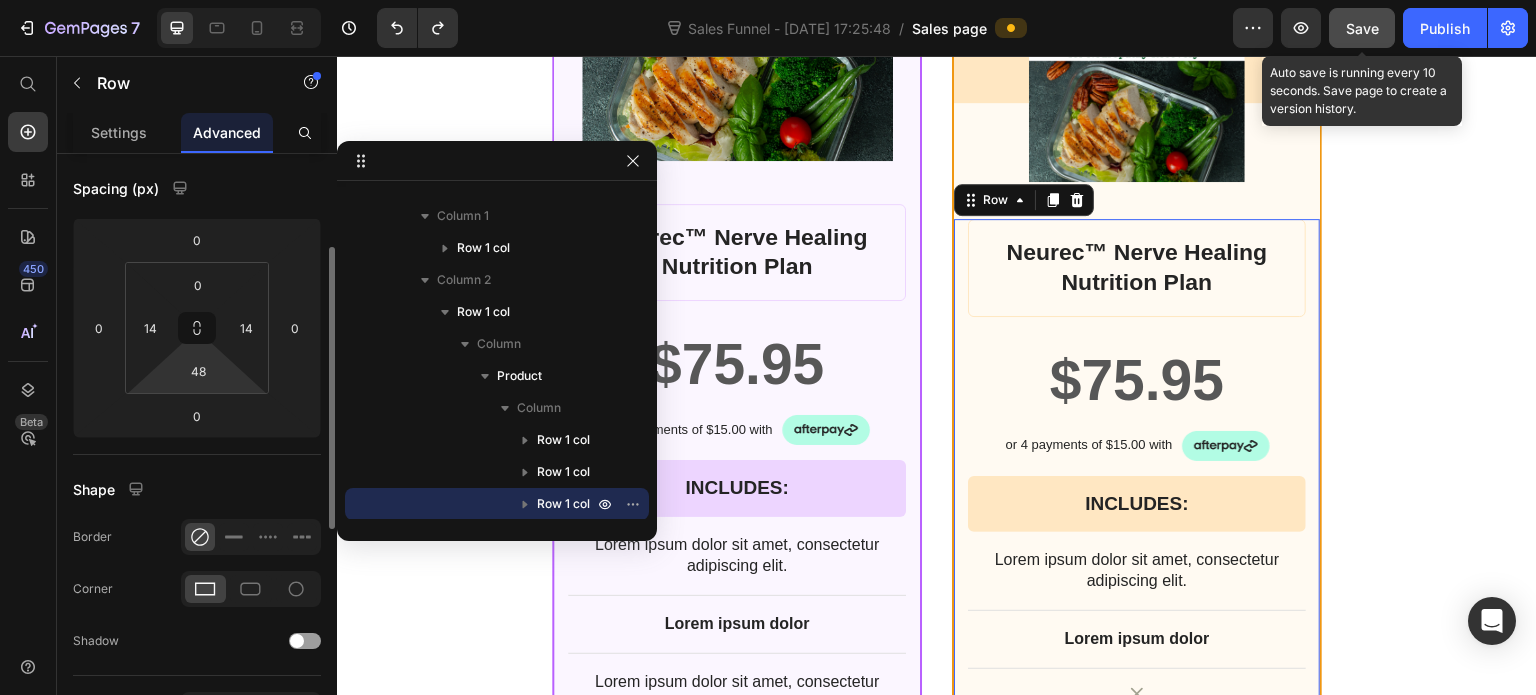 scroll, scrollTop: 196, scrollLeft: 0, axis: vertical 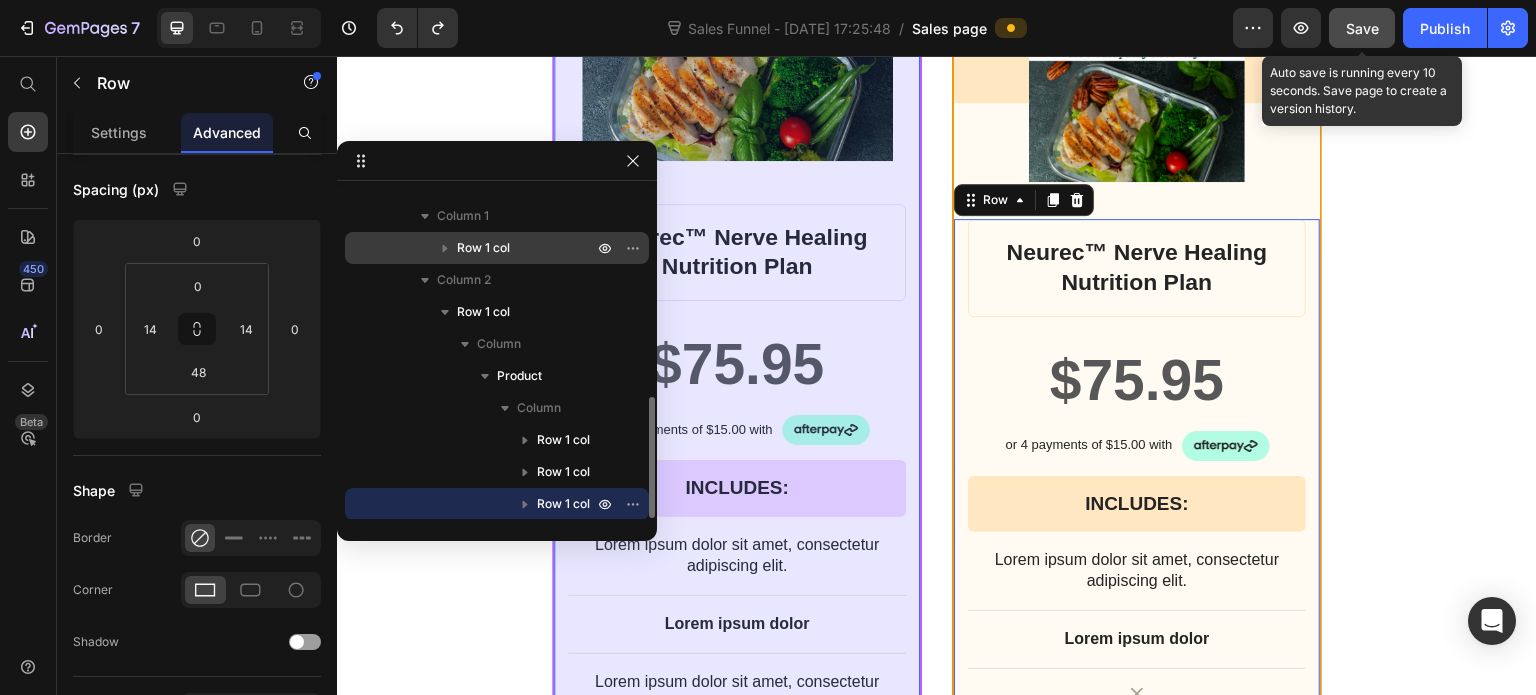 click on "Row 1 col" at bounding box center (483, 248) 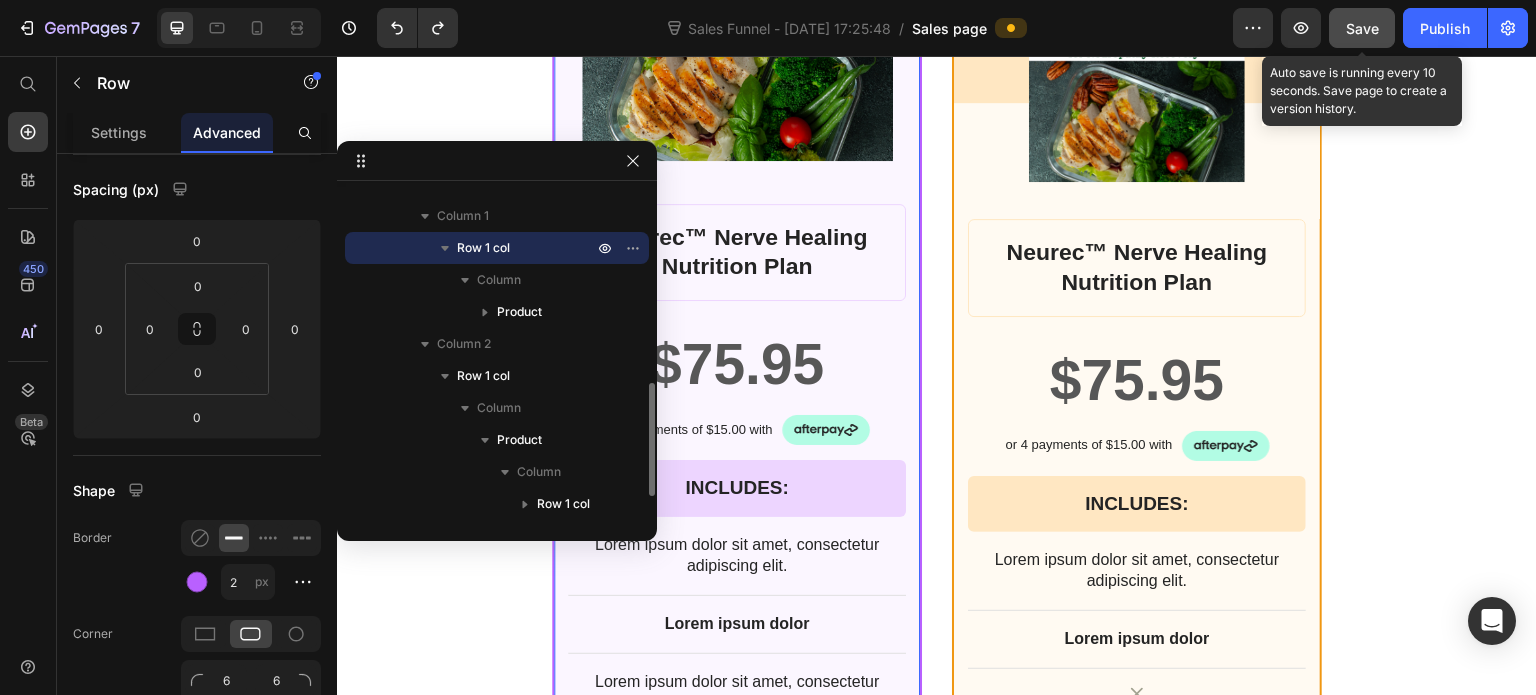 scroll, scrollTop: 196, scrollLeft: 0, axis: vertical 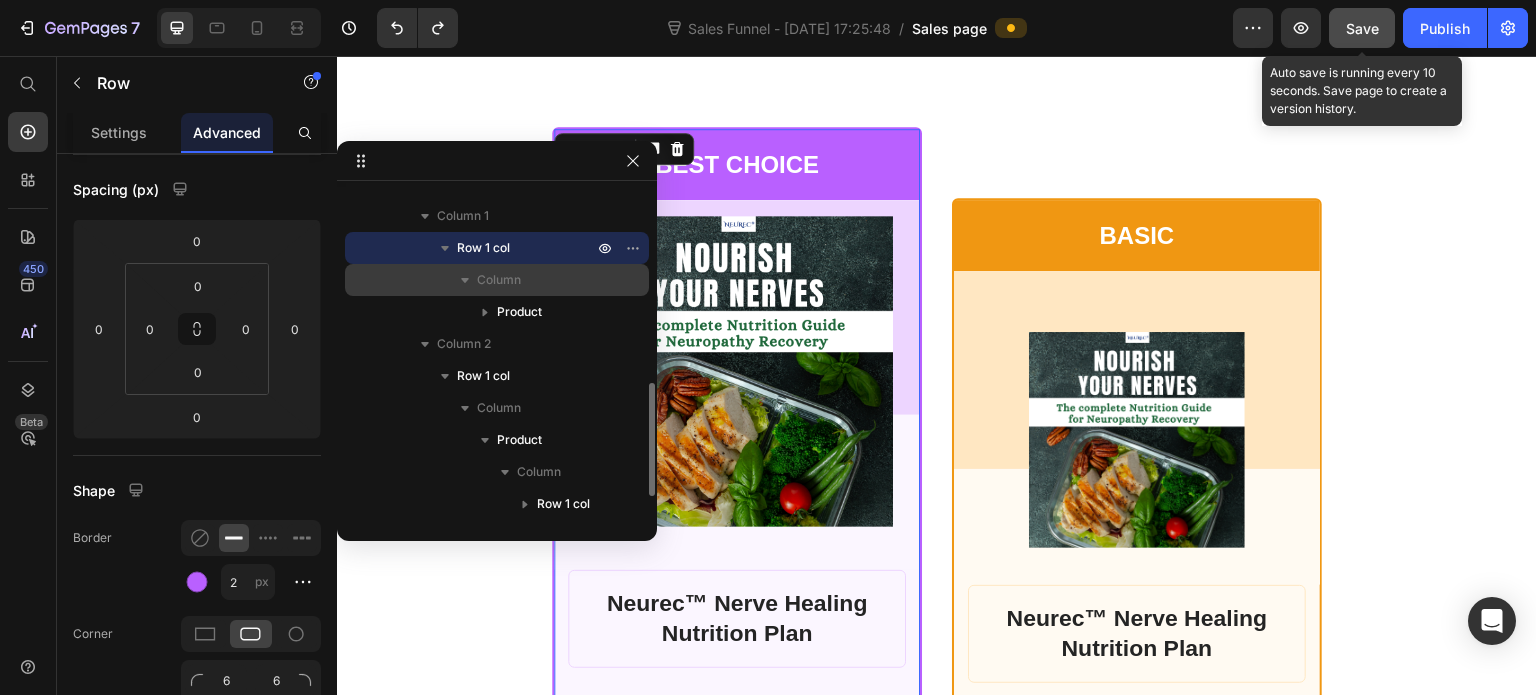 click at bounding box center [465, 280] 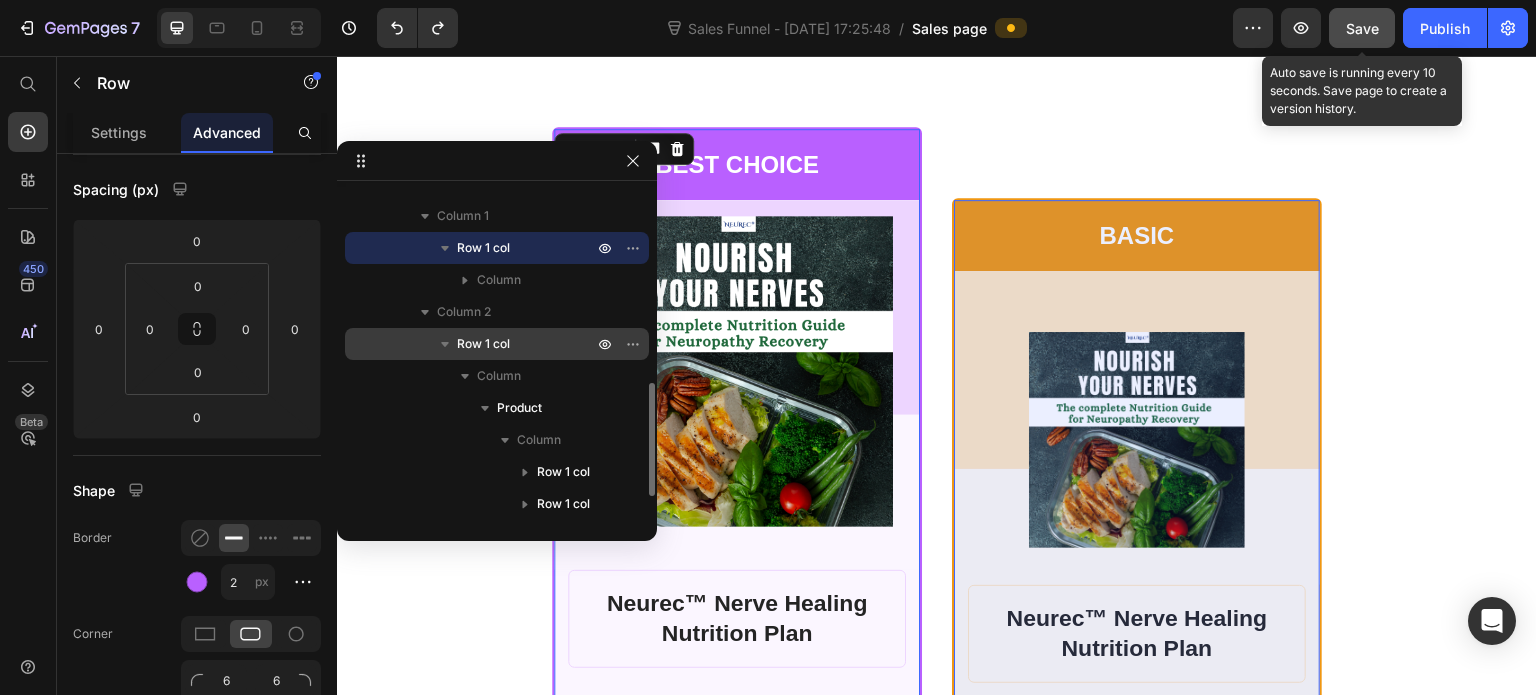 click on "Row 1 col" at bounding box center (483, 344) 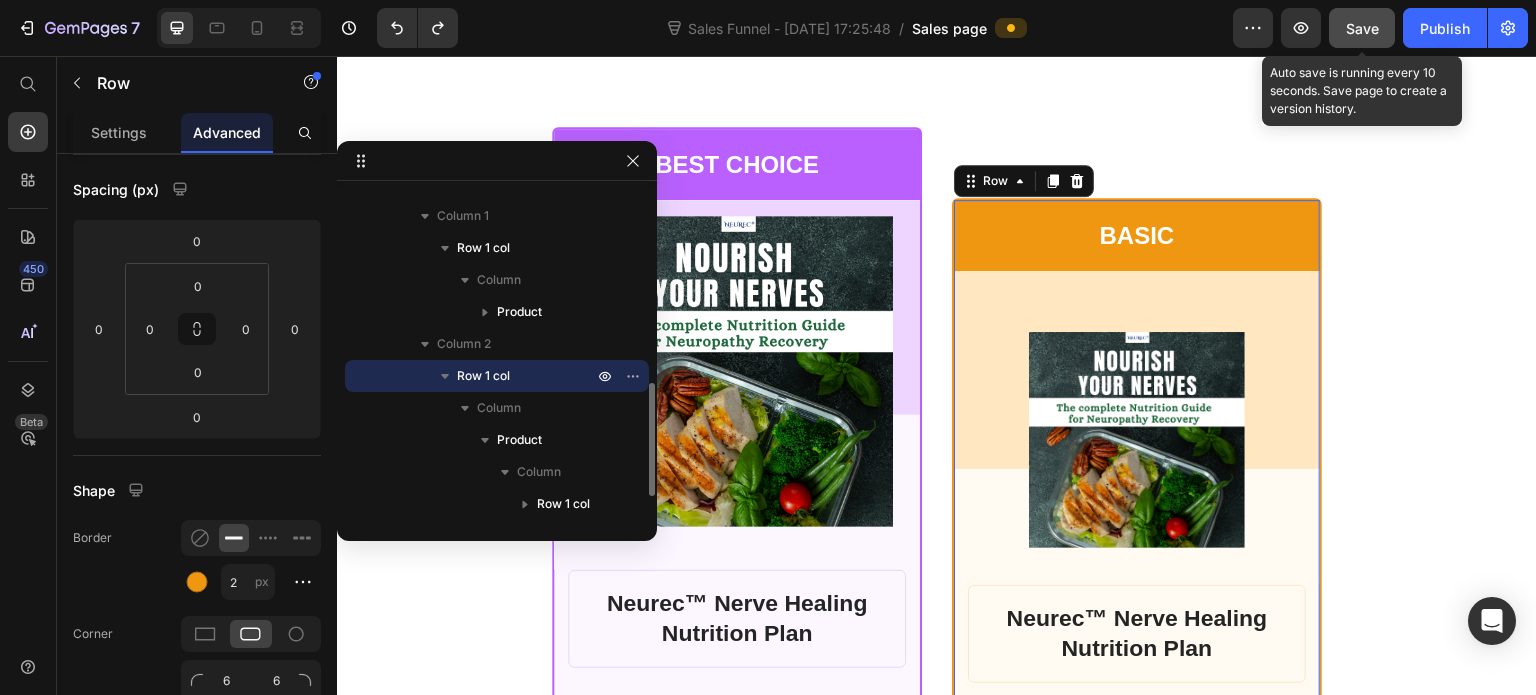 scroll, scrollTop: 14625, scrollLeft: 0, axis: vertical 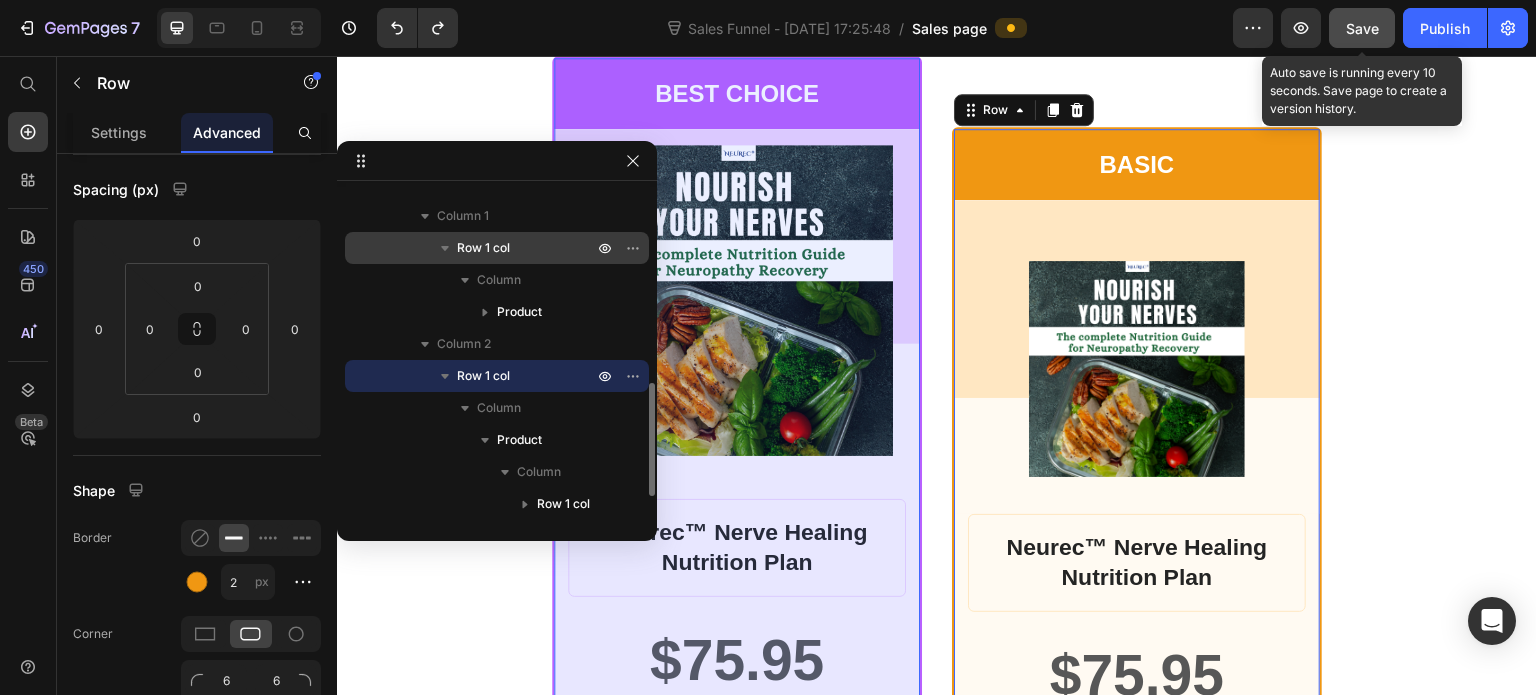 click on "Row 1 col" at bounding box center (483, 248) 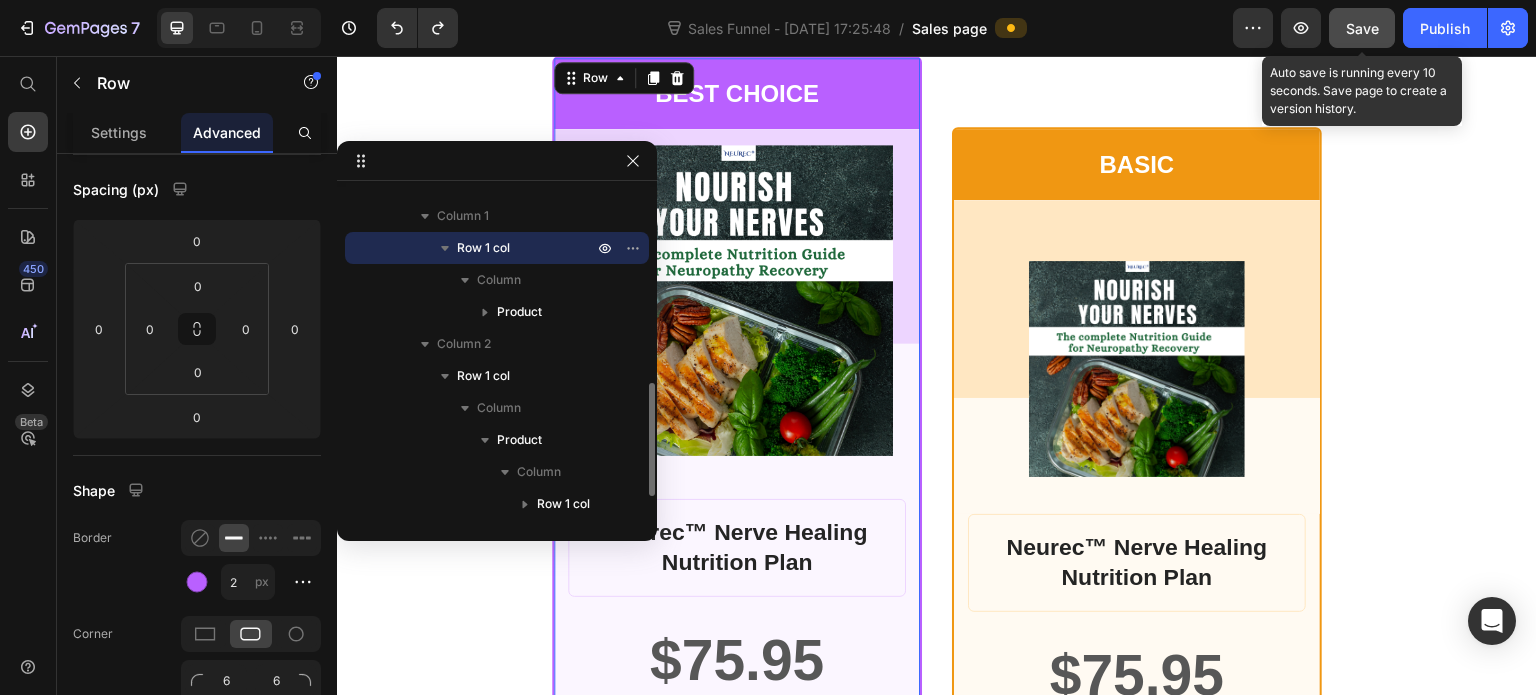 scroll, scrollTop: 14554, scrollLeft: 0, axis: vertical 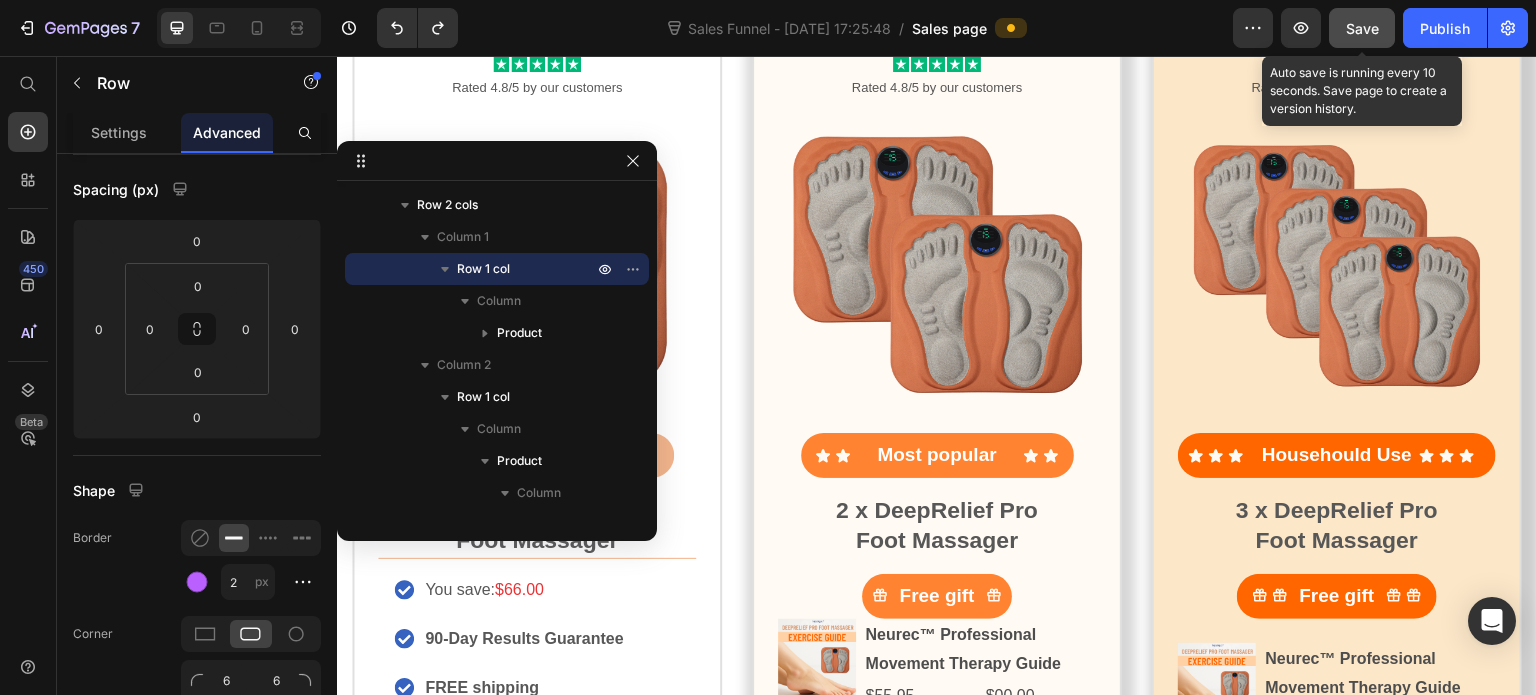 drag, startPoint x: 1349, startPoint y: 31, endPoint x: 576, endPoint y: 296, distance: 817.1622 